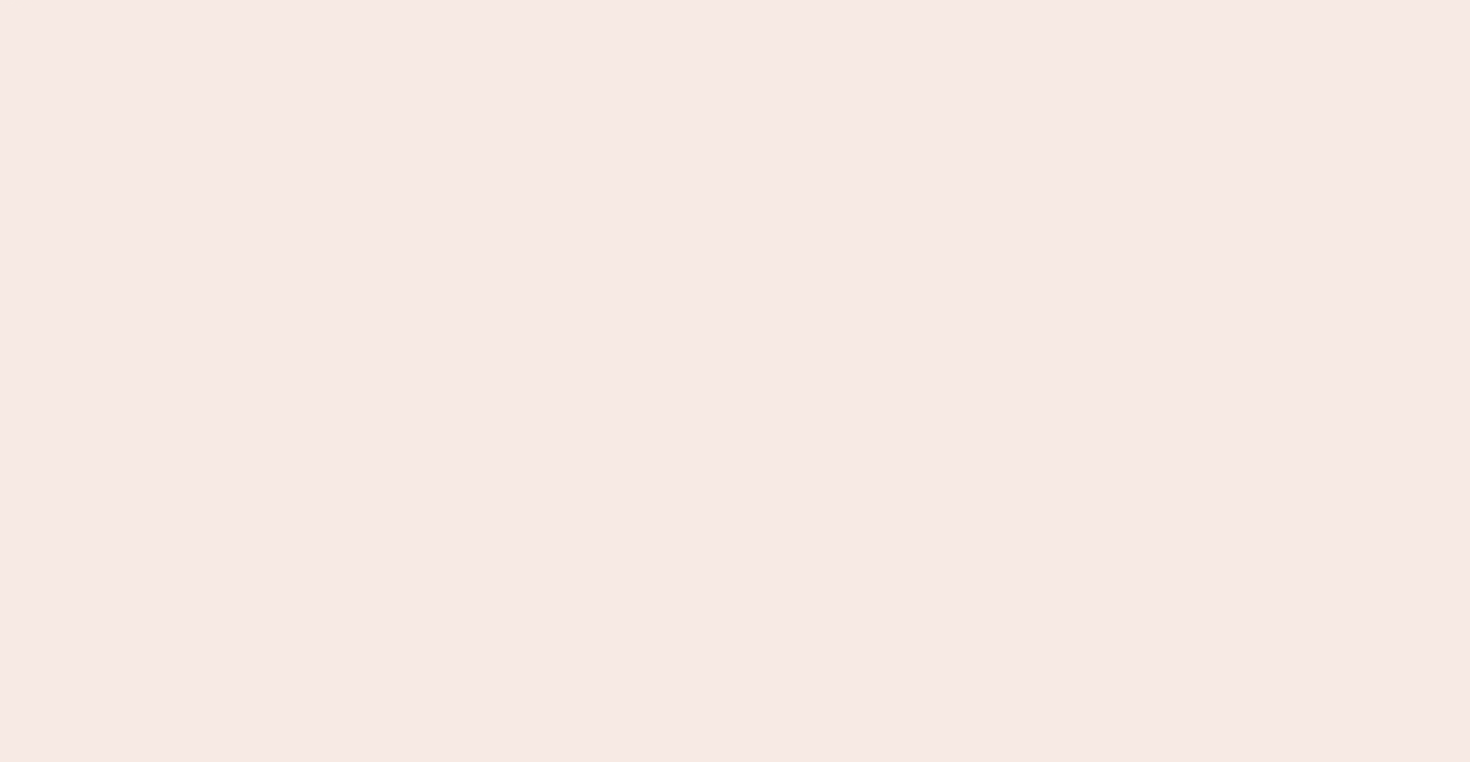 scroll, scrollTop: 0, scrollLeft: 0, axis: both 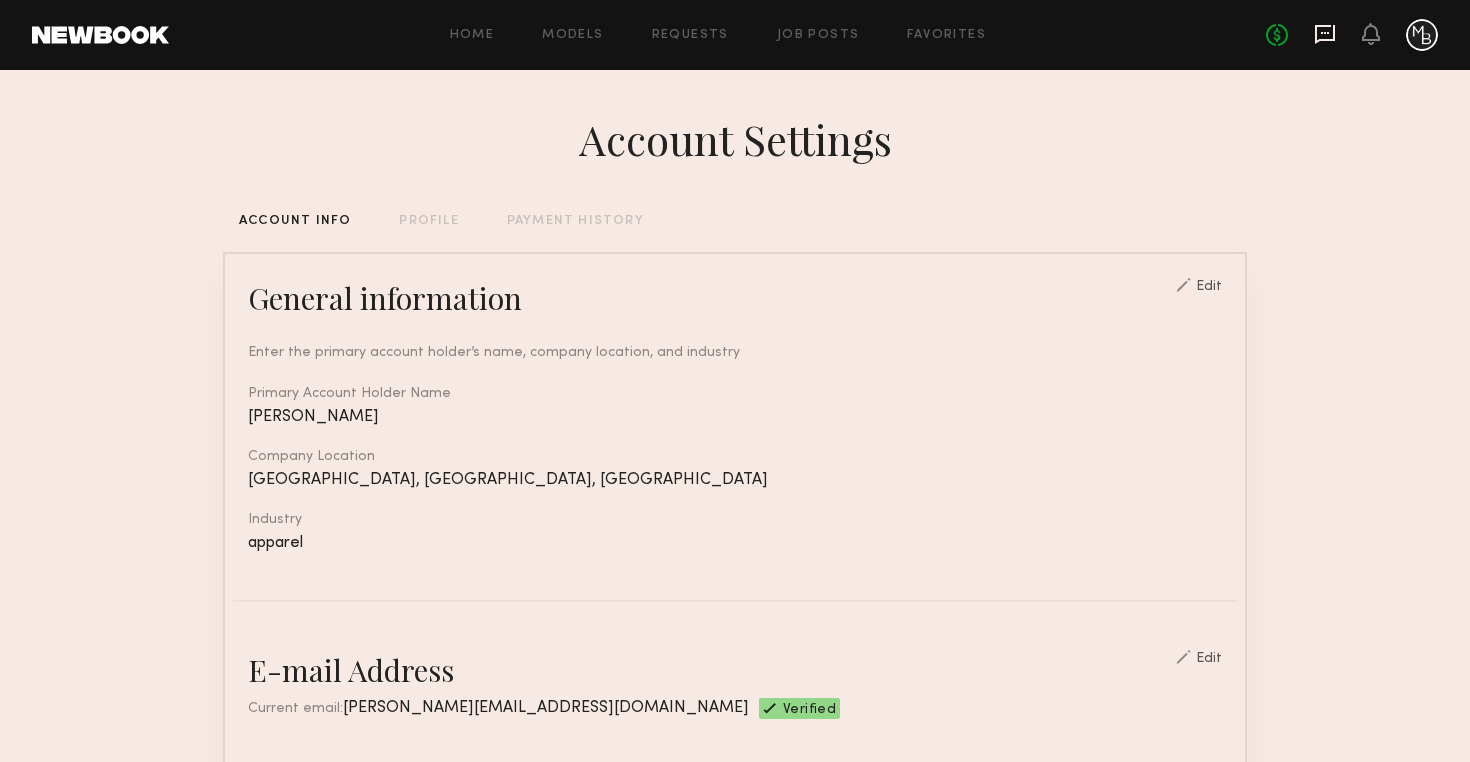 click 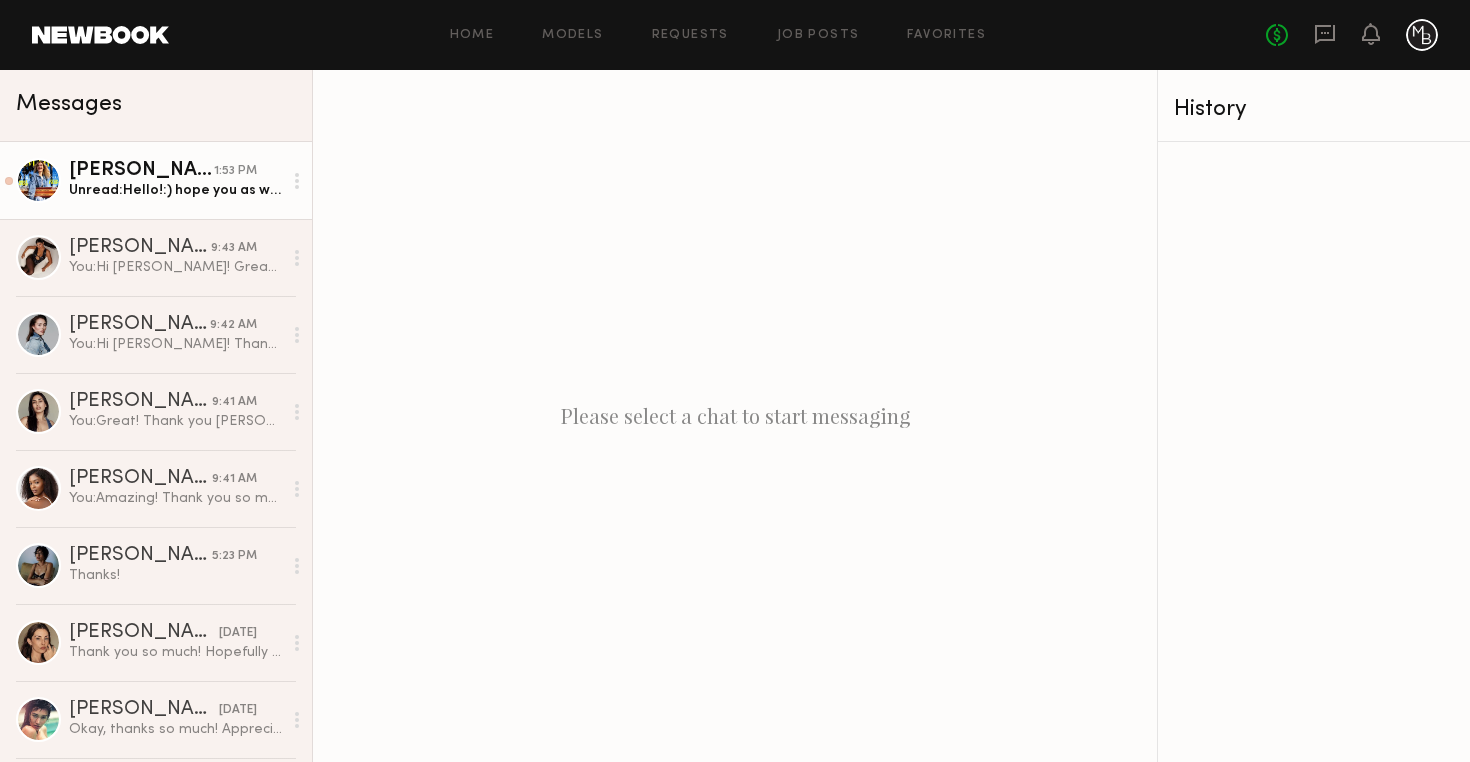 click on "Unread:  Hello!:) hope you as well!
I’m available on 8/6 and 8/7
Xx" 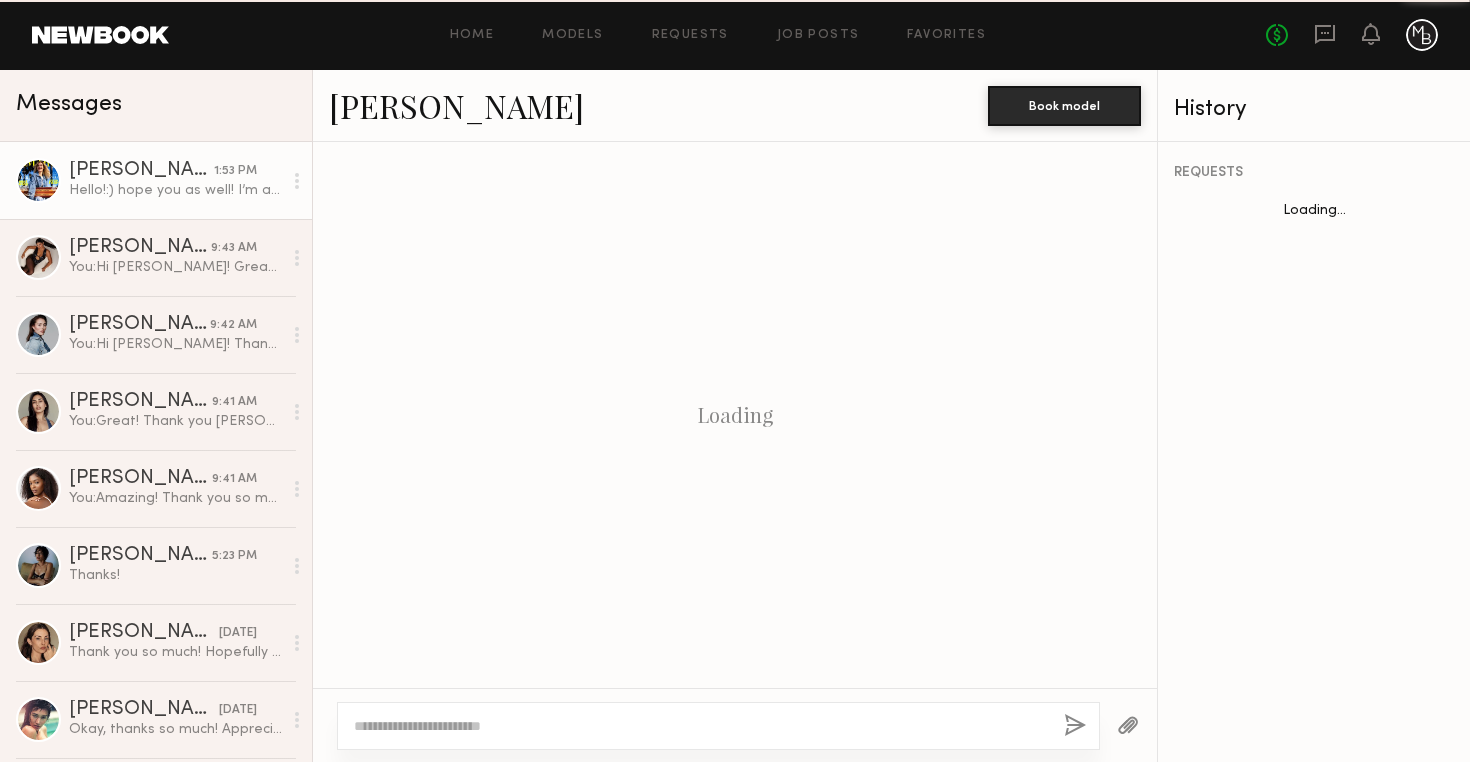 scroll, scrollTop: 2080, scrollLeft: 0, axis: vertical 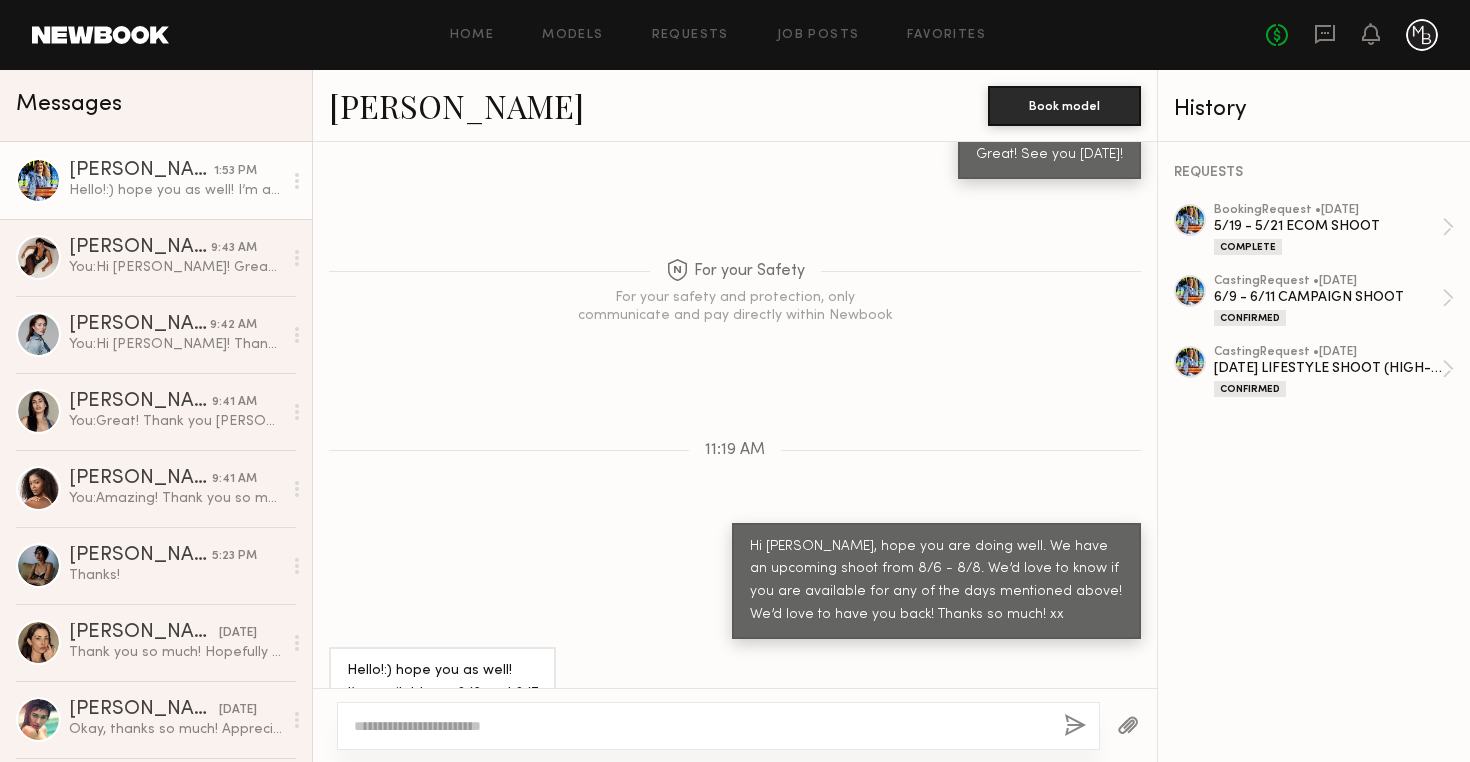 click 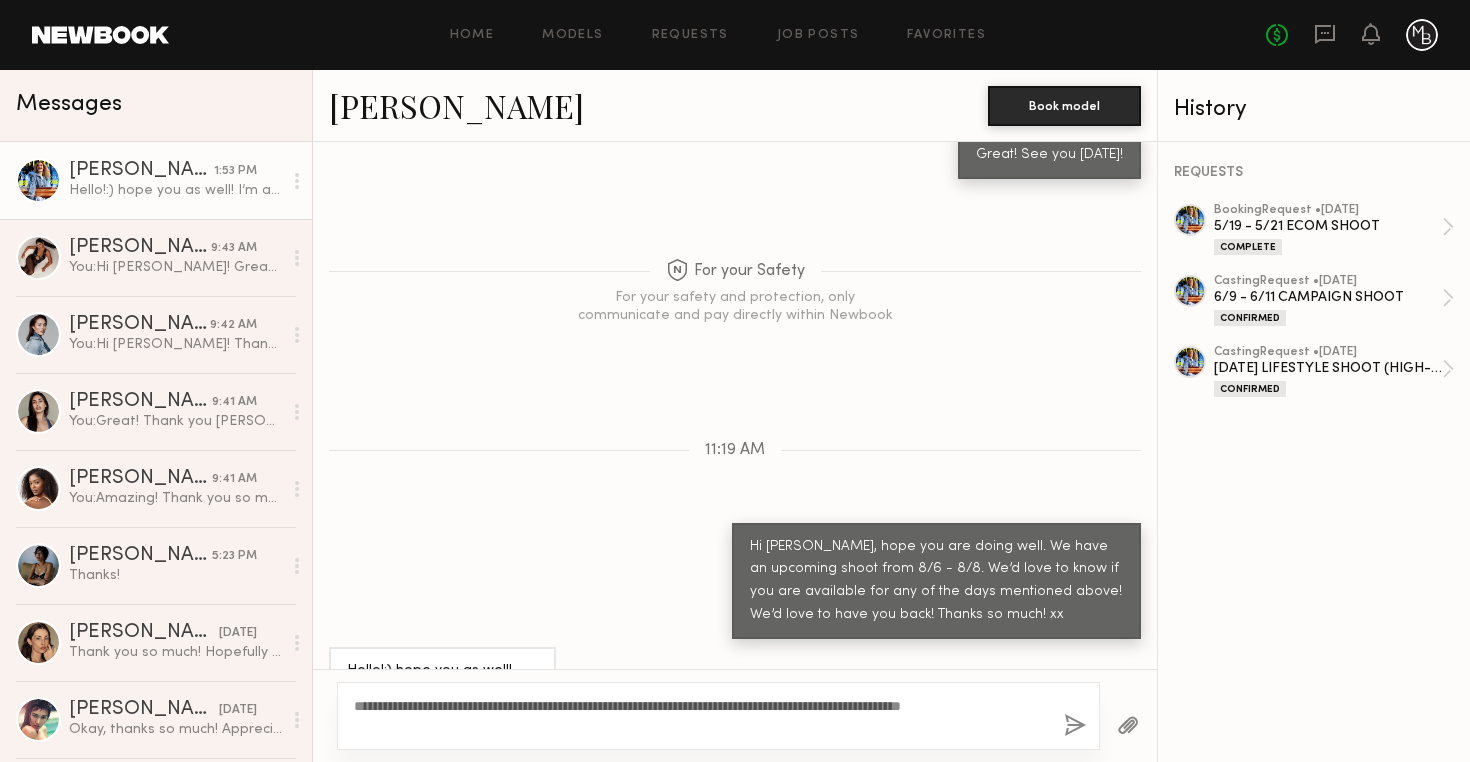 type on "**********" 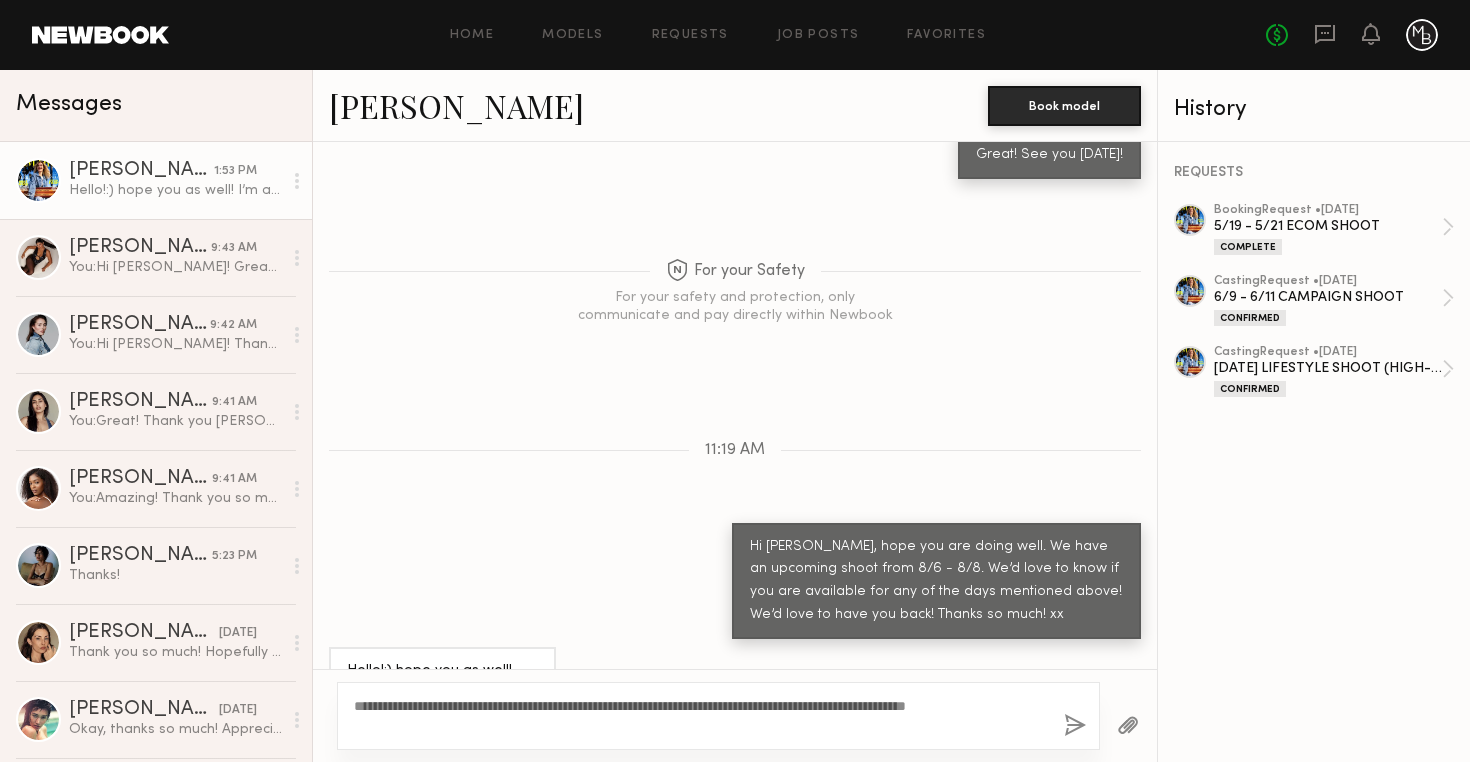type 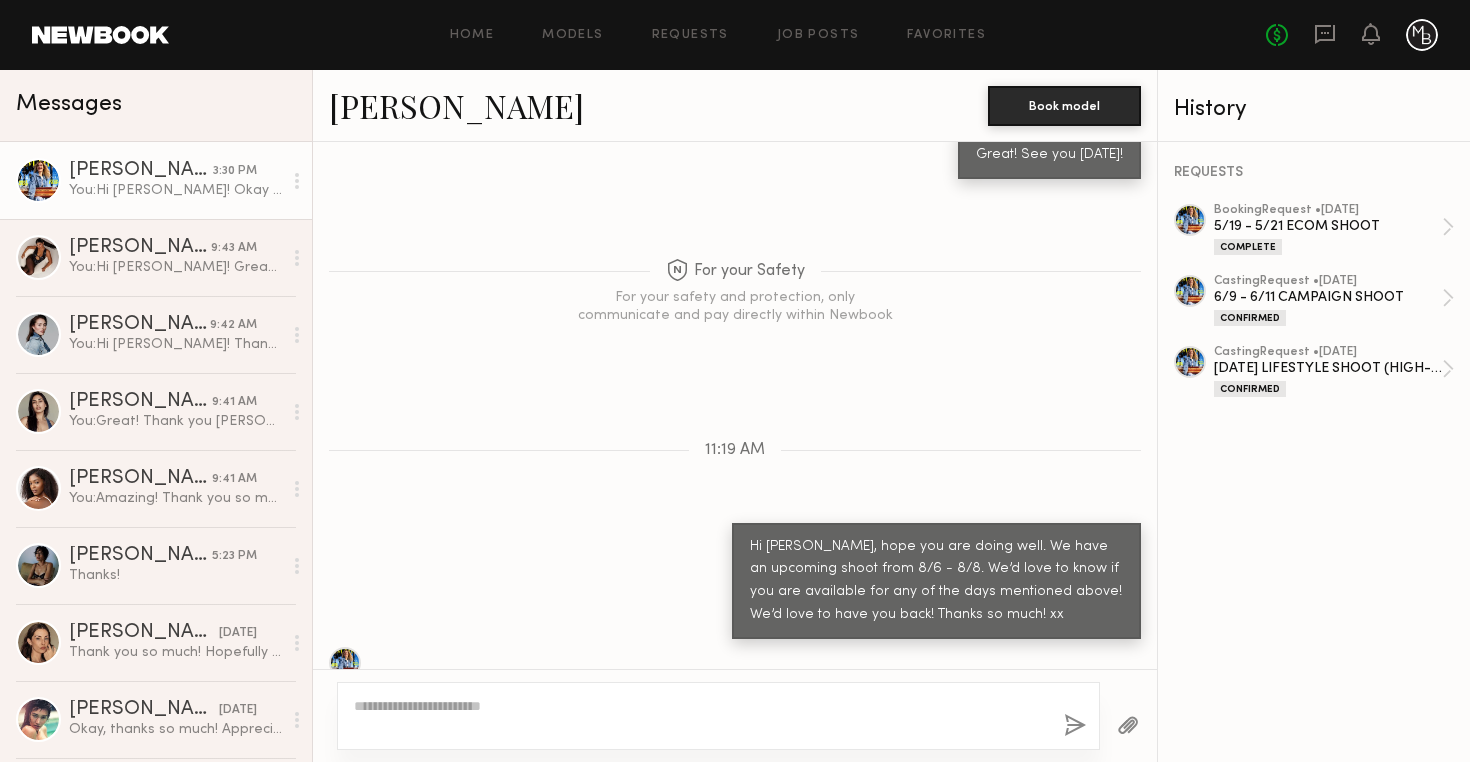 scroll, scrollTop: 2352, scrollLeft: 0, axis: vertical 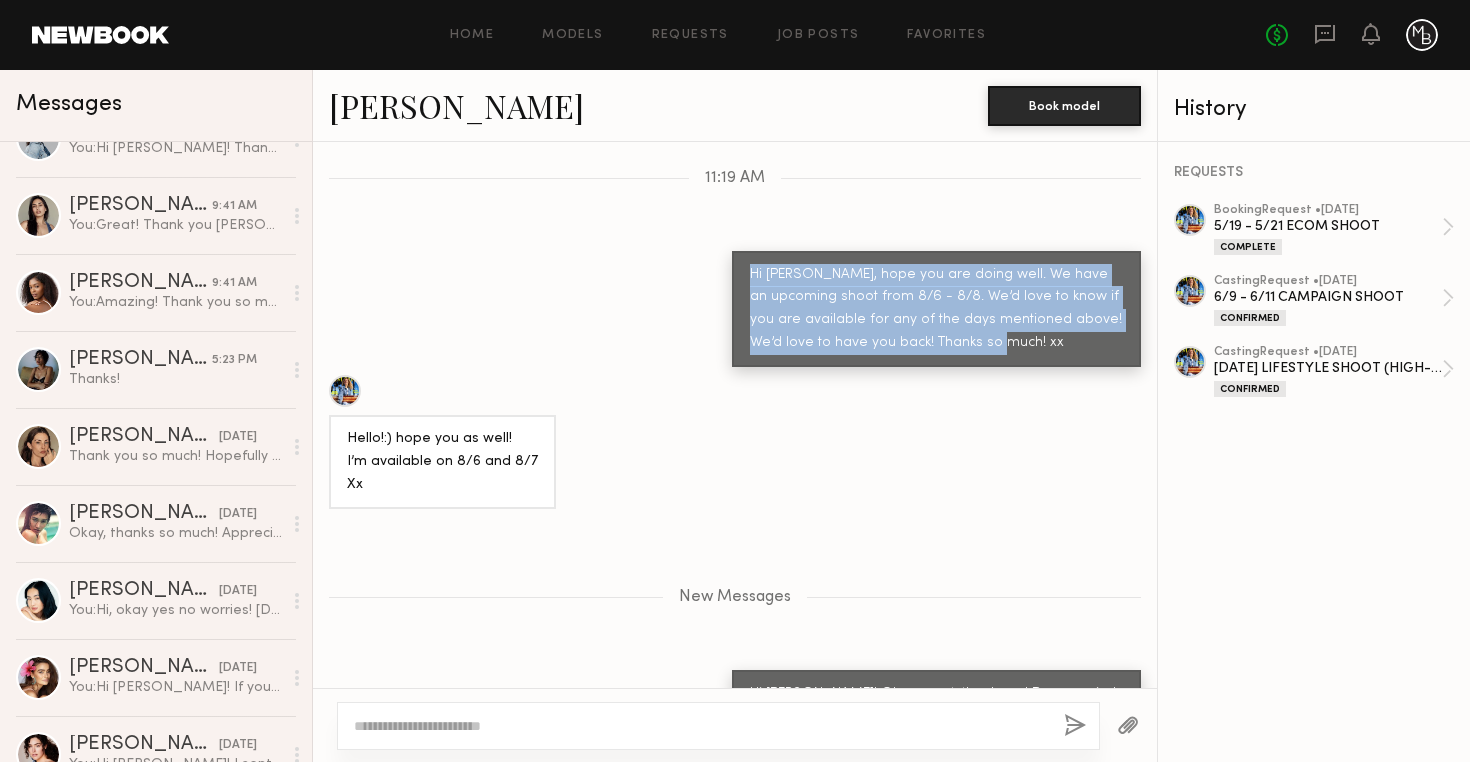 drag, startPoint x: 751, startPoint y: 200, endPoint x: 1025, endPoint y: 274, distance: 283.81683 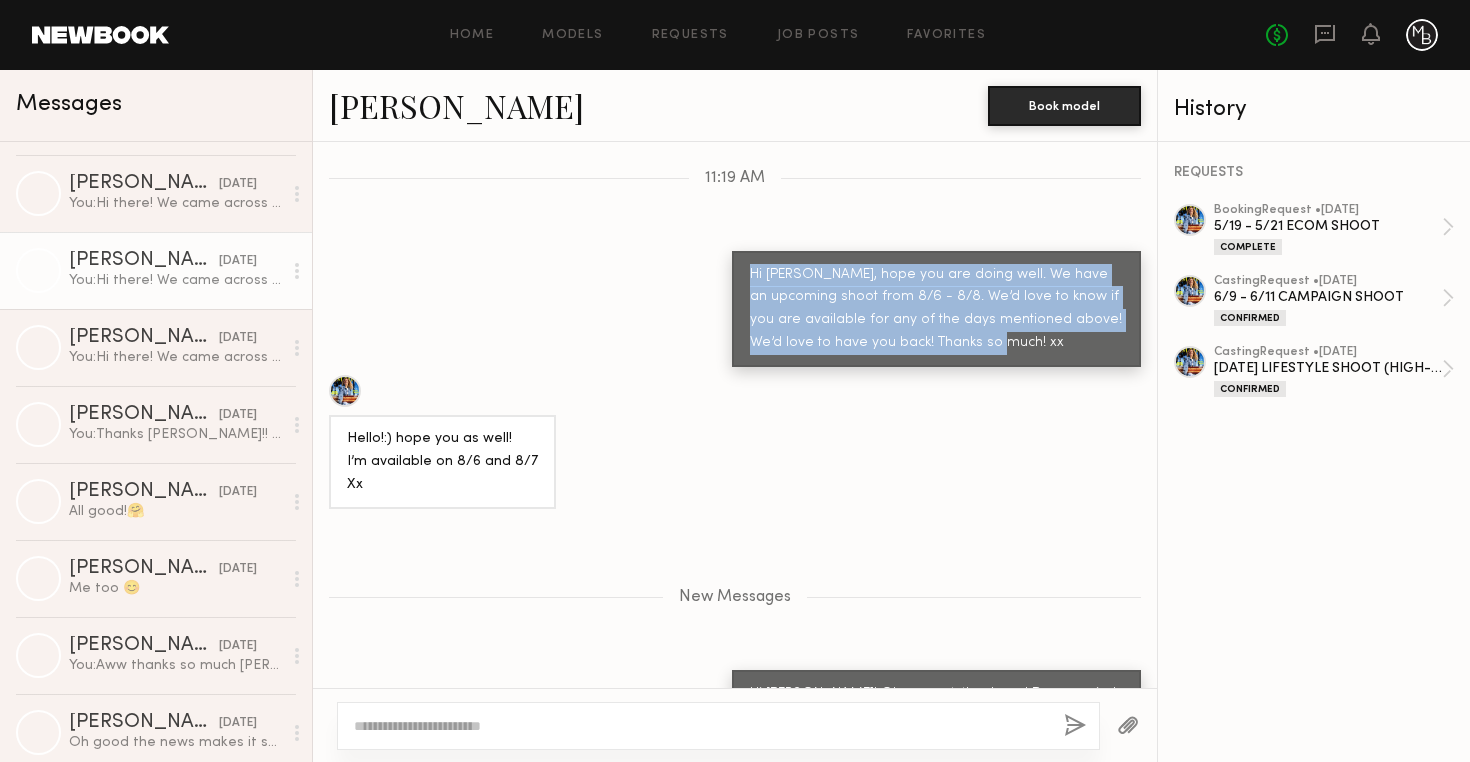 scroll, scrollTop: 2393, scrollLeft: 0, axis: vertical 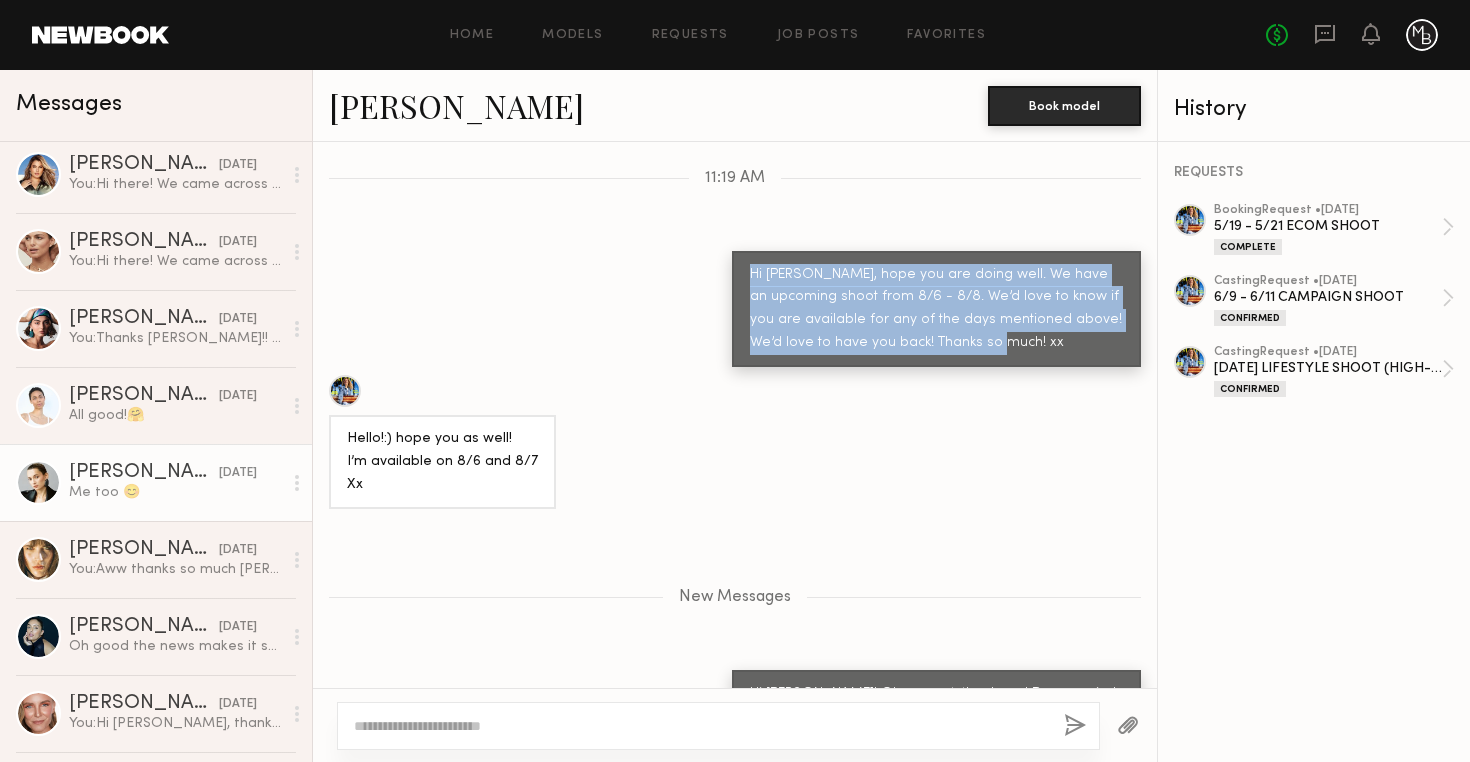 click on "[PERSON_NAME] [DATE] Me too 😊" 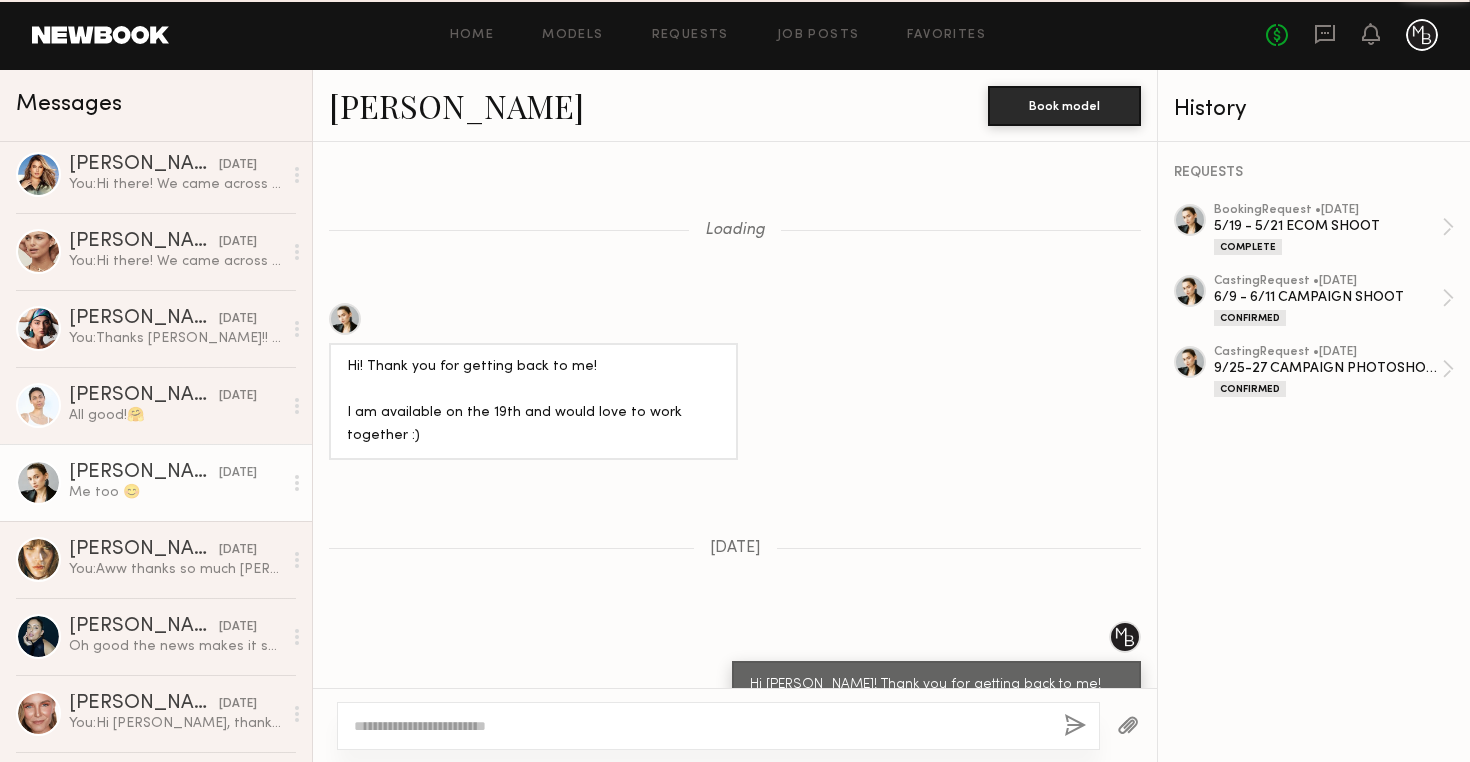scroll, scrollTop: 2042, scrollLeft: 0, axis: vertical 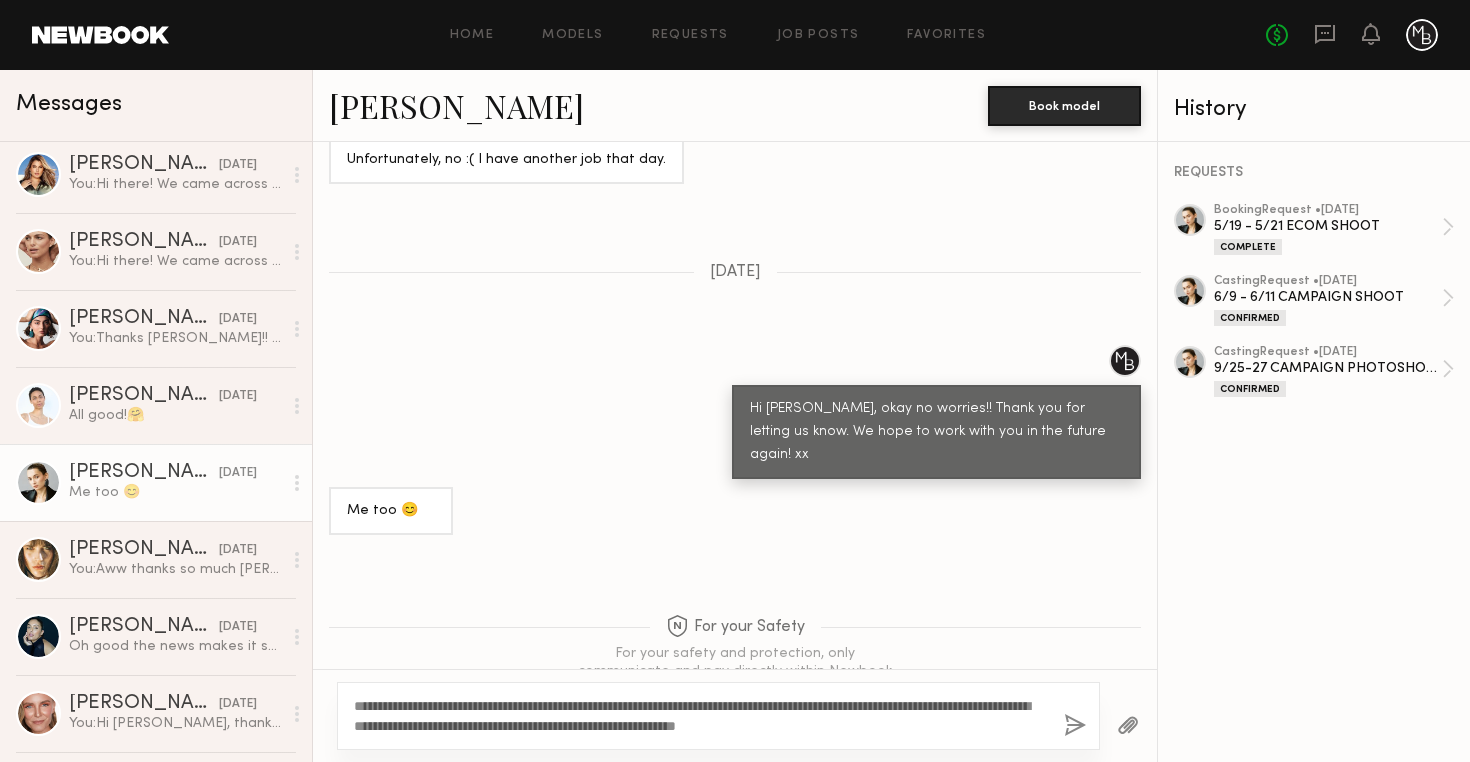click on "**********" 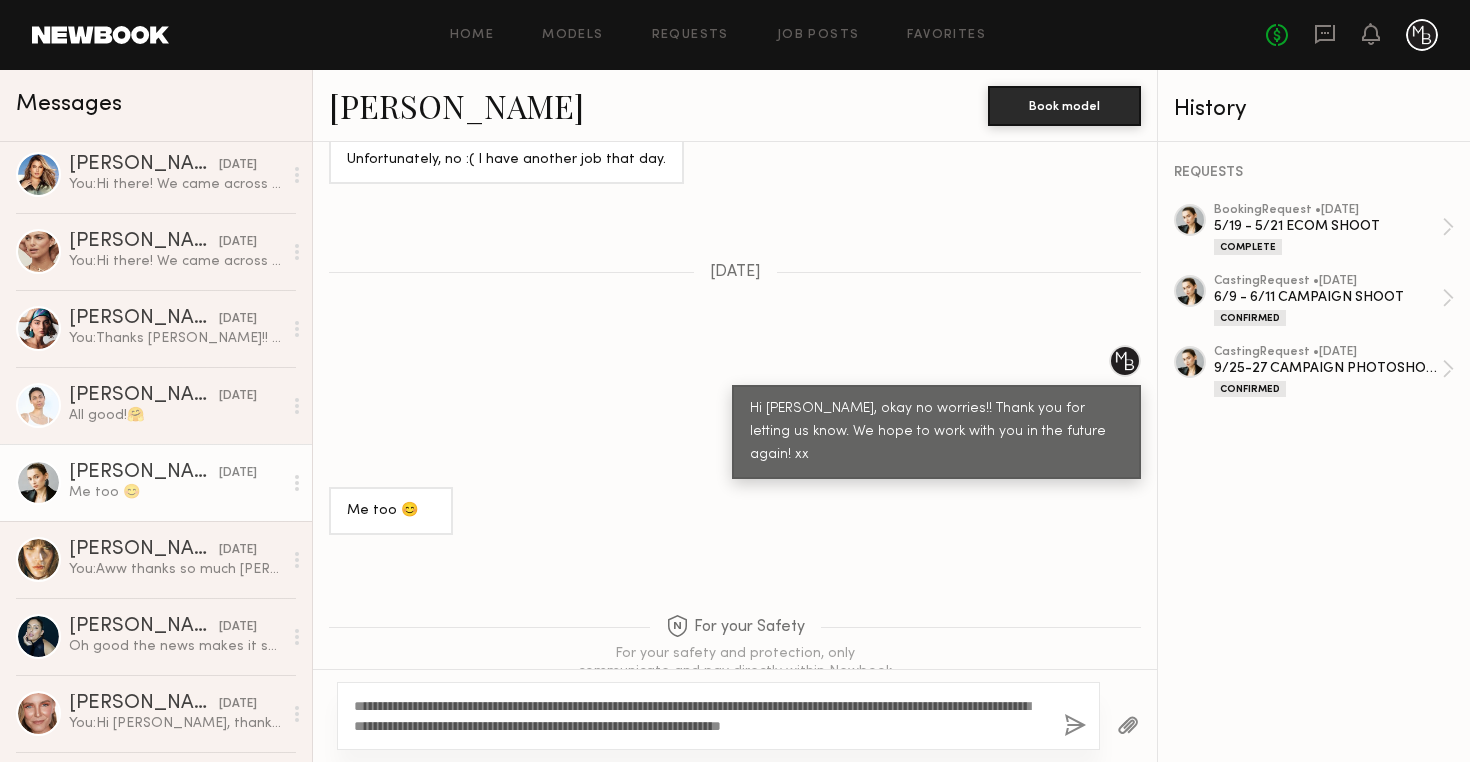 click on "**********" 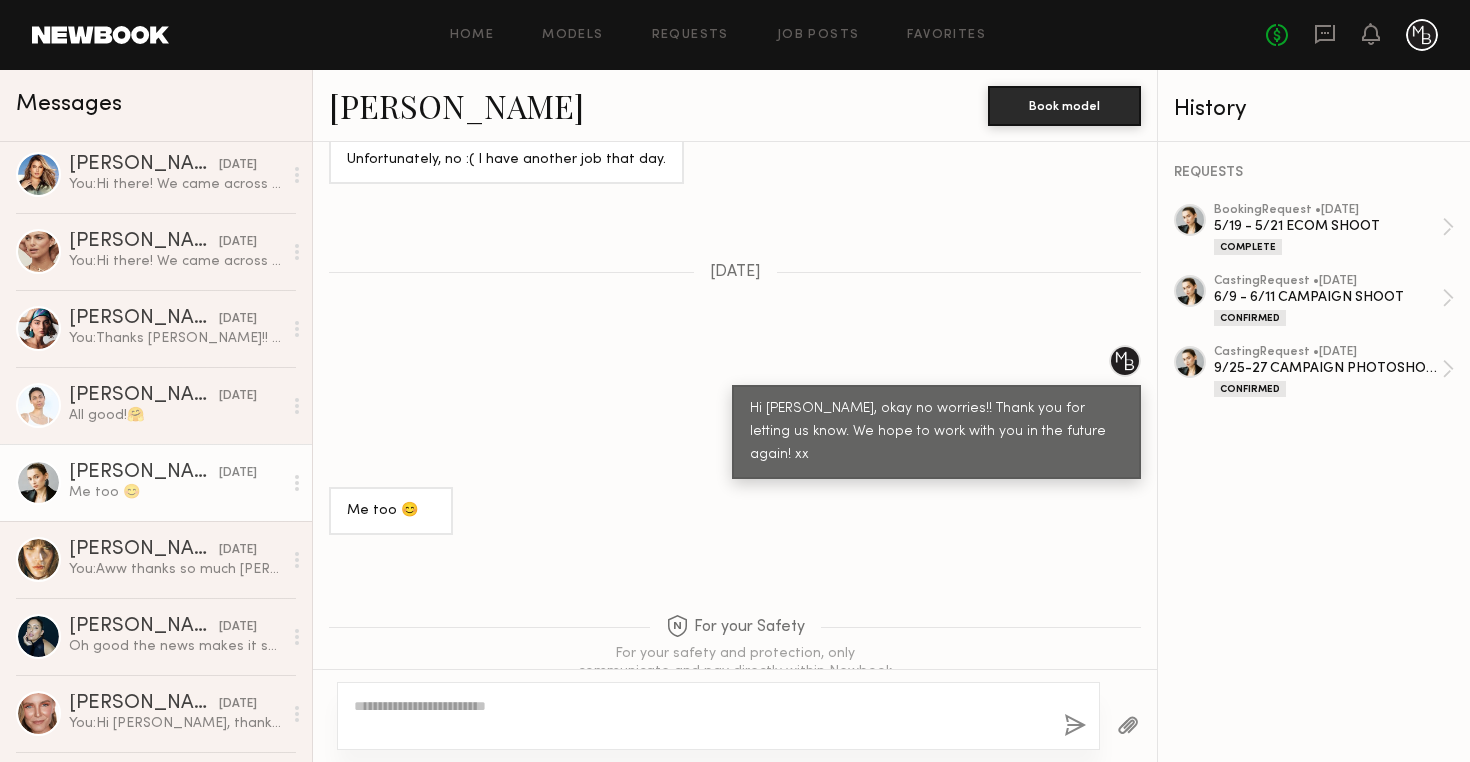 scroll, scrollTop: 2513, scrollLeft: 0, axis: vertical 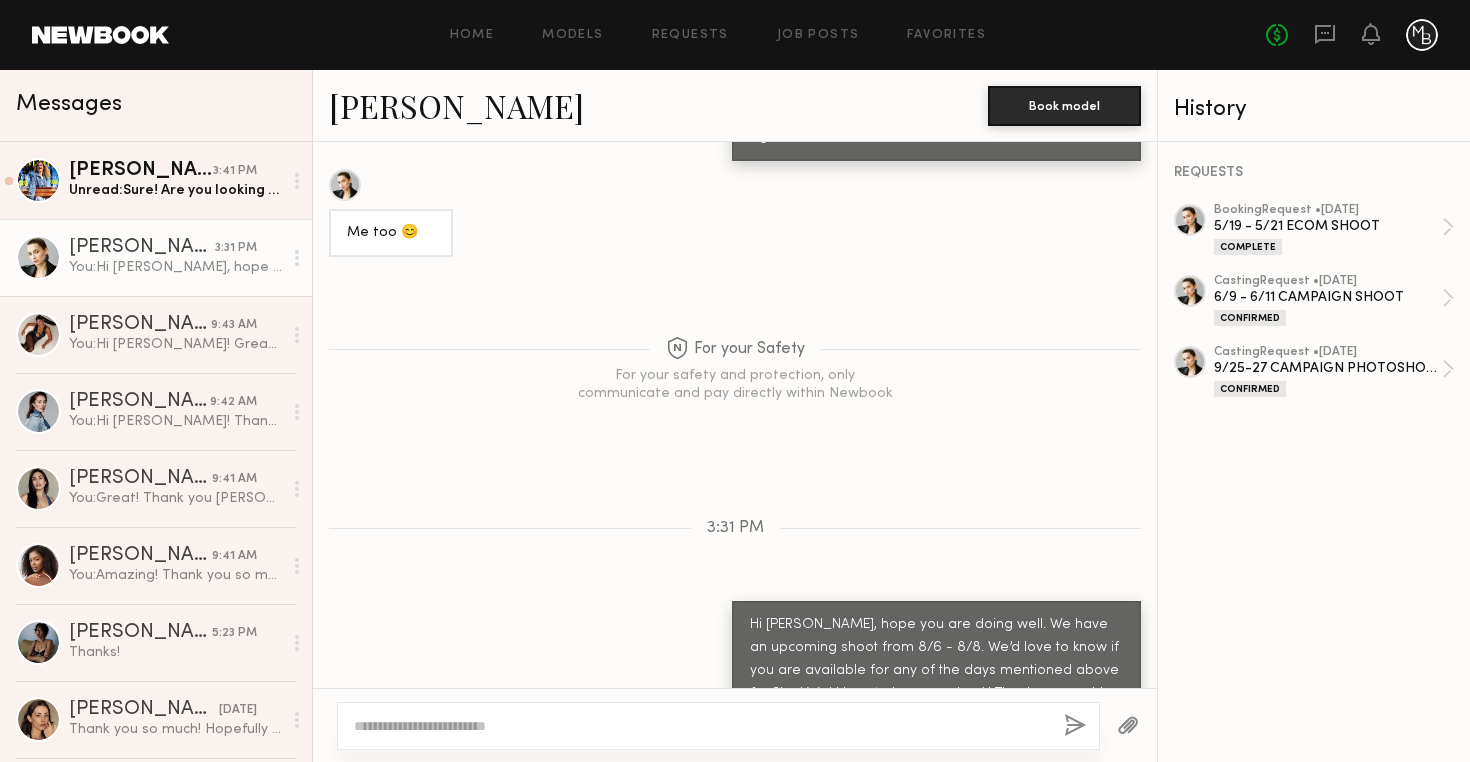 click on "Unread:  Sure! Are you looking to shoot for one of the days or a few?" 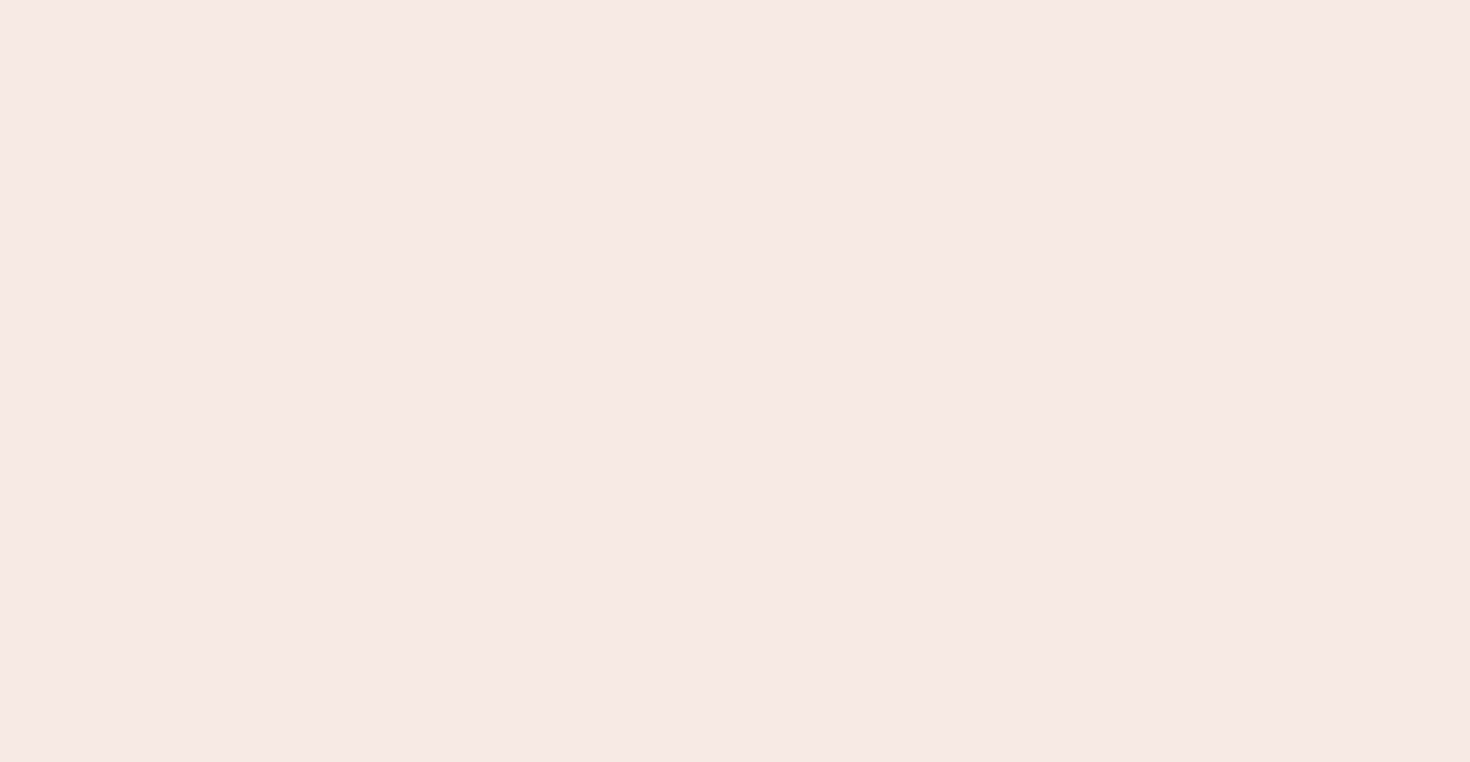 scroll, scrollTop: 0, scrollLeft: 0, axis: both 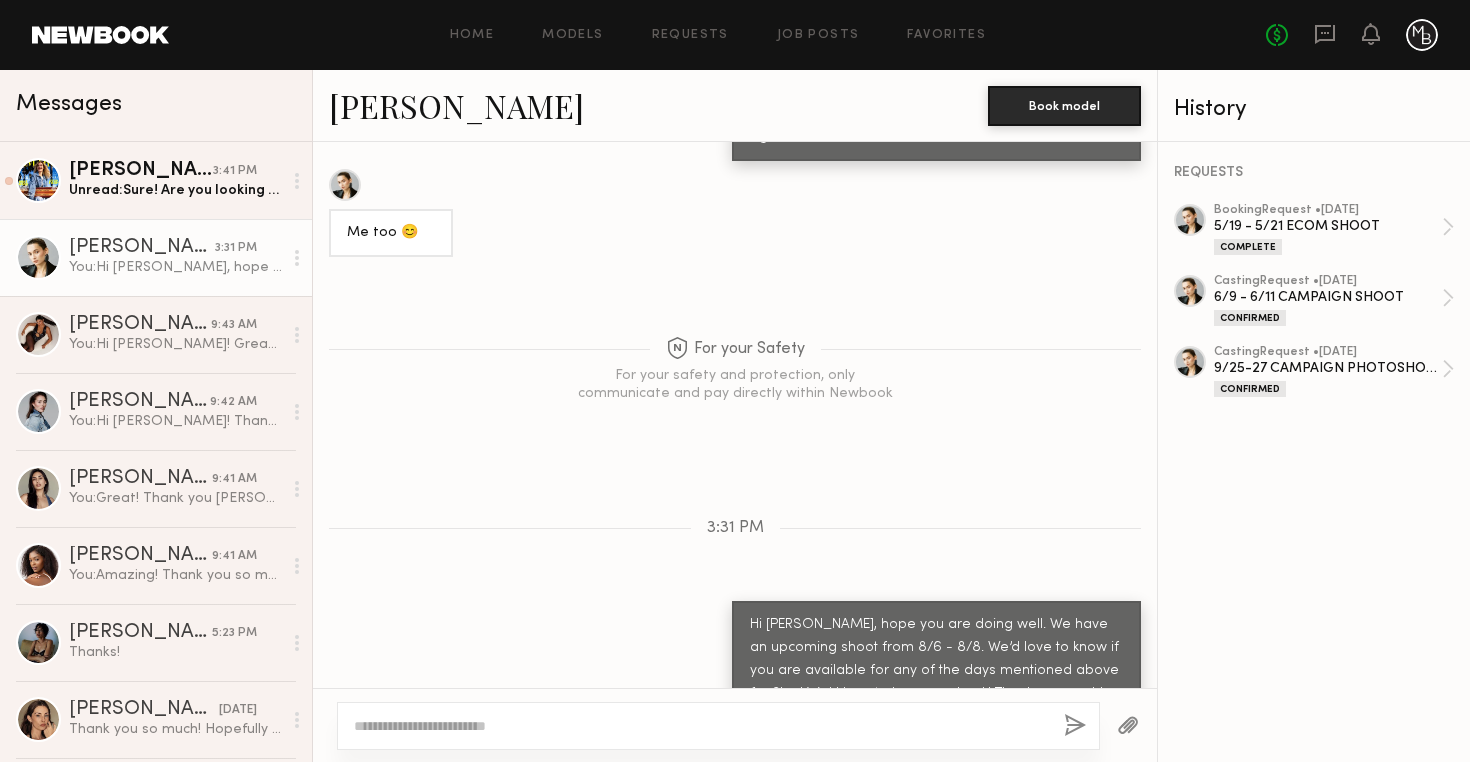 click on "Unread:  Sure! Are you looking to shoot for one of the days or a few?" 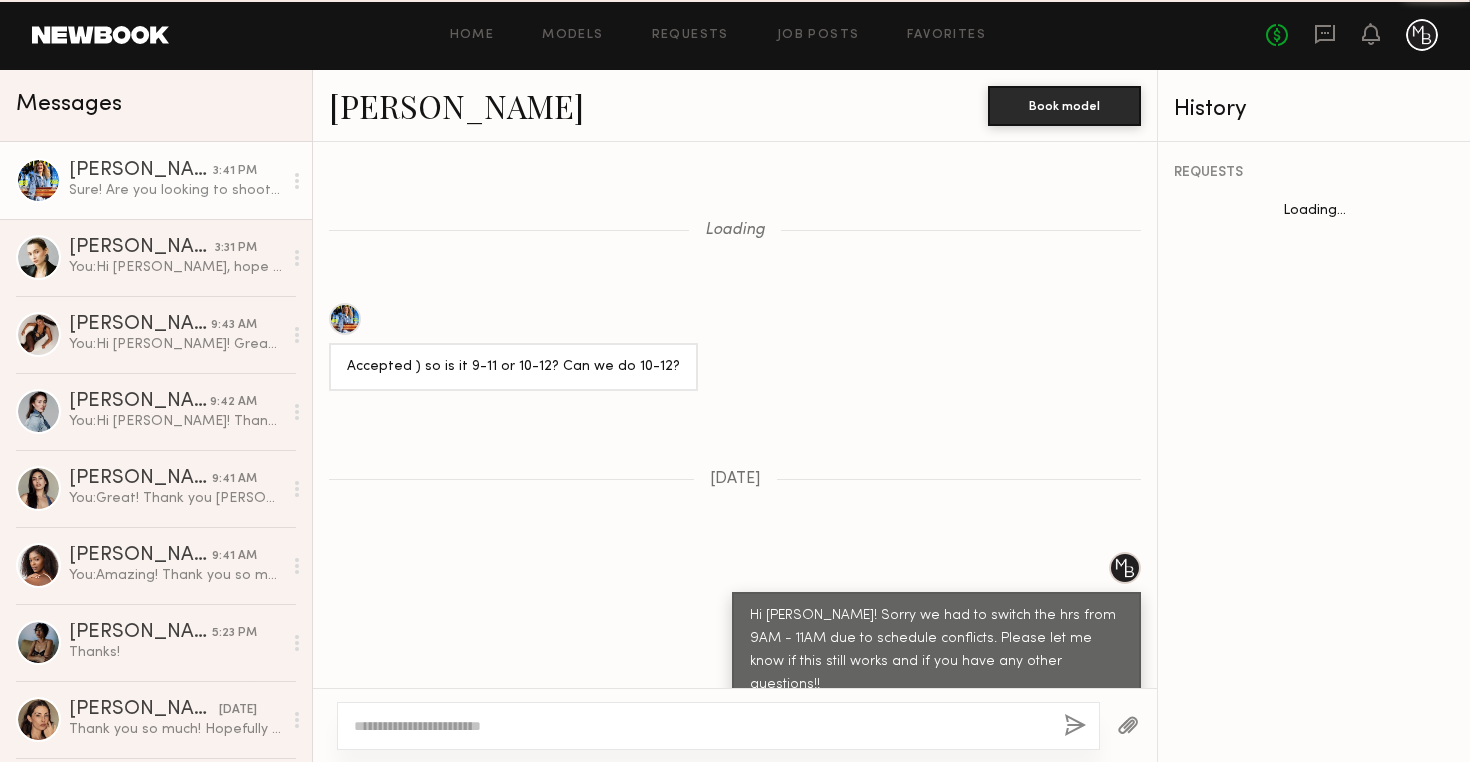 scroll, scrollTop: 1950, scrollLeft: 0, axis: vertical 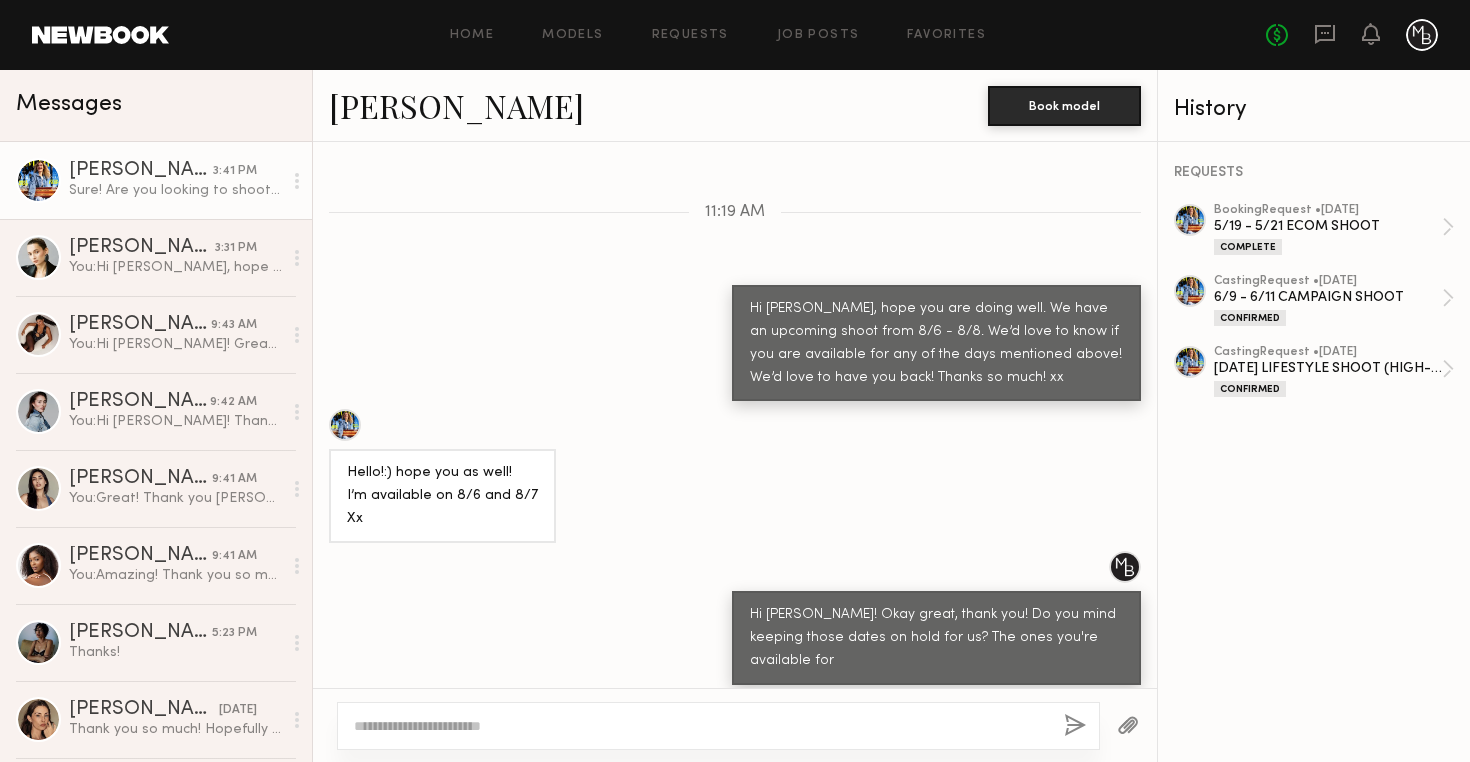click 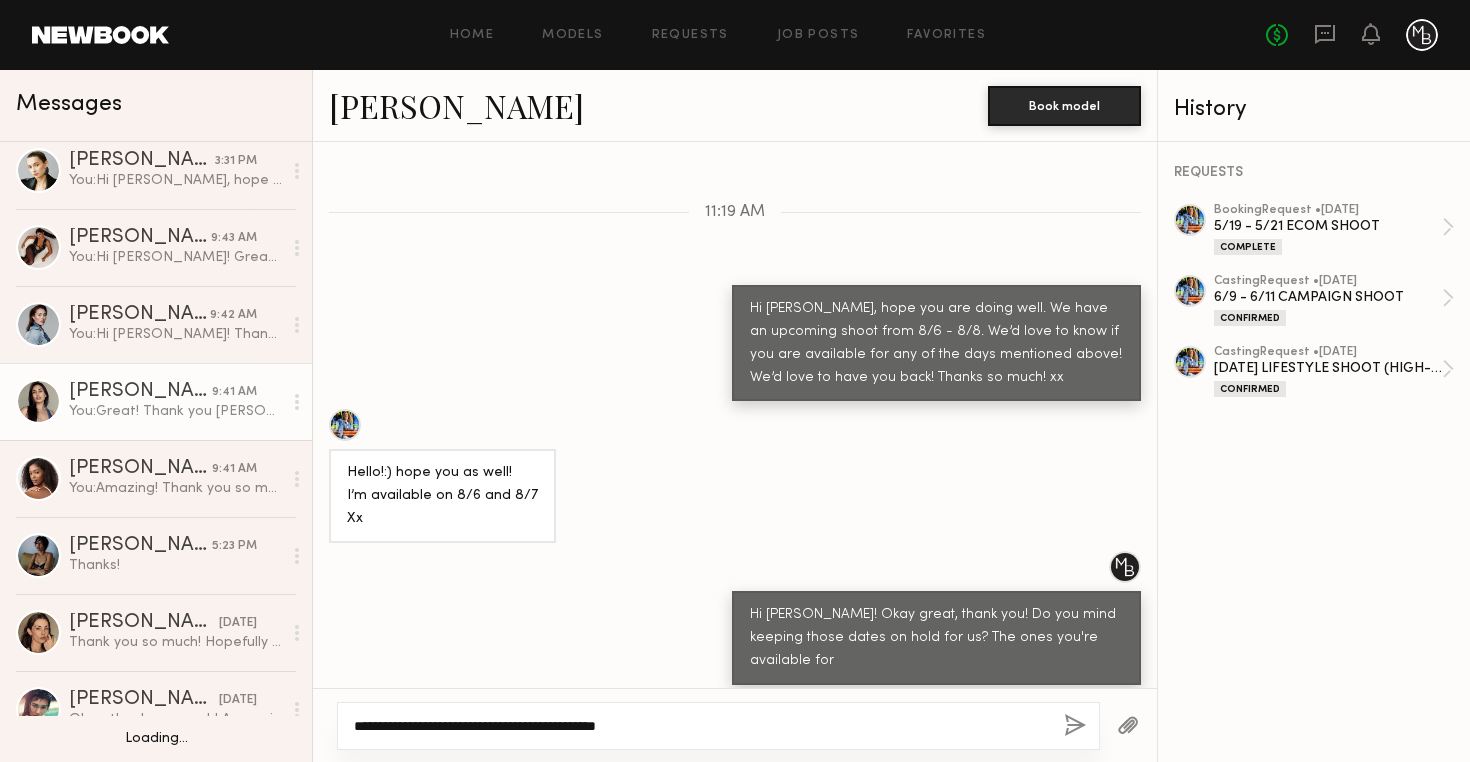 scroll, scrollTop: 105, scrollLeft: 0, axis: vertical 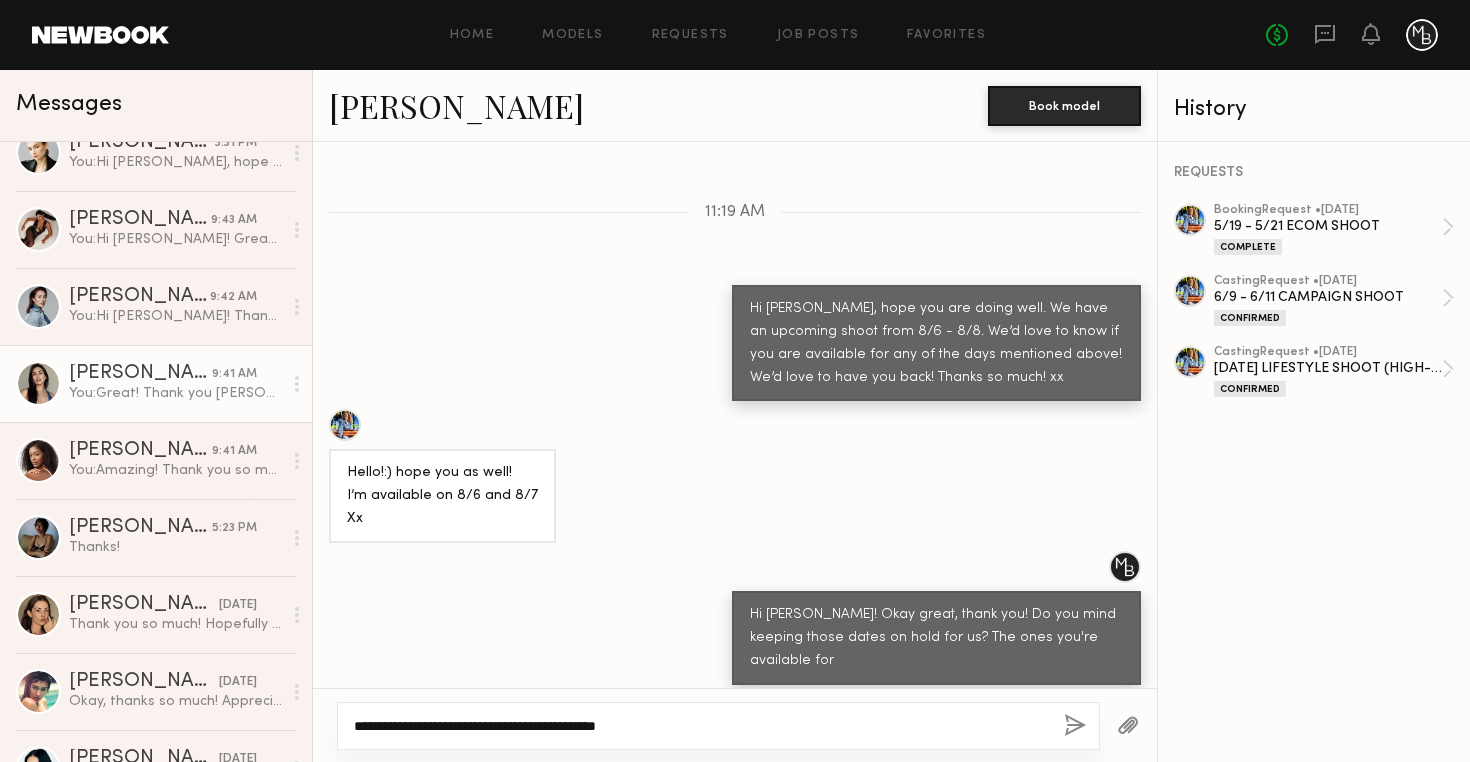 type on "**********" 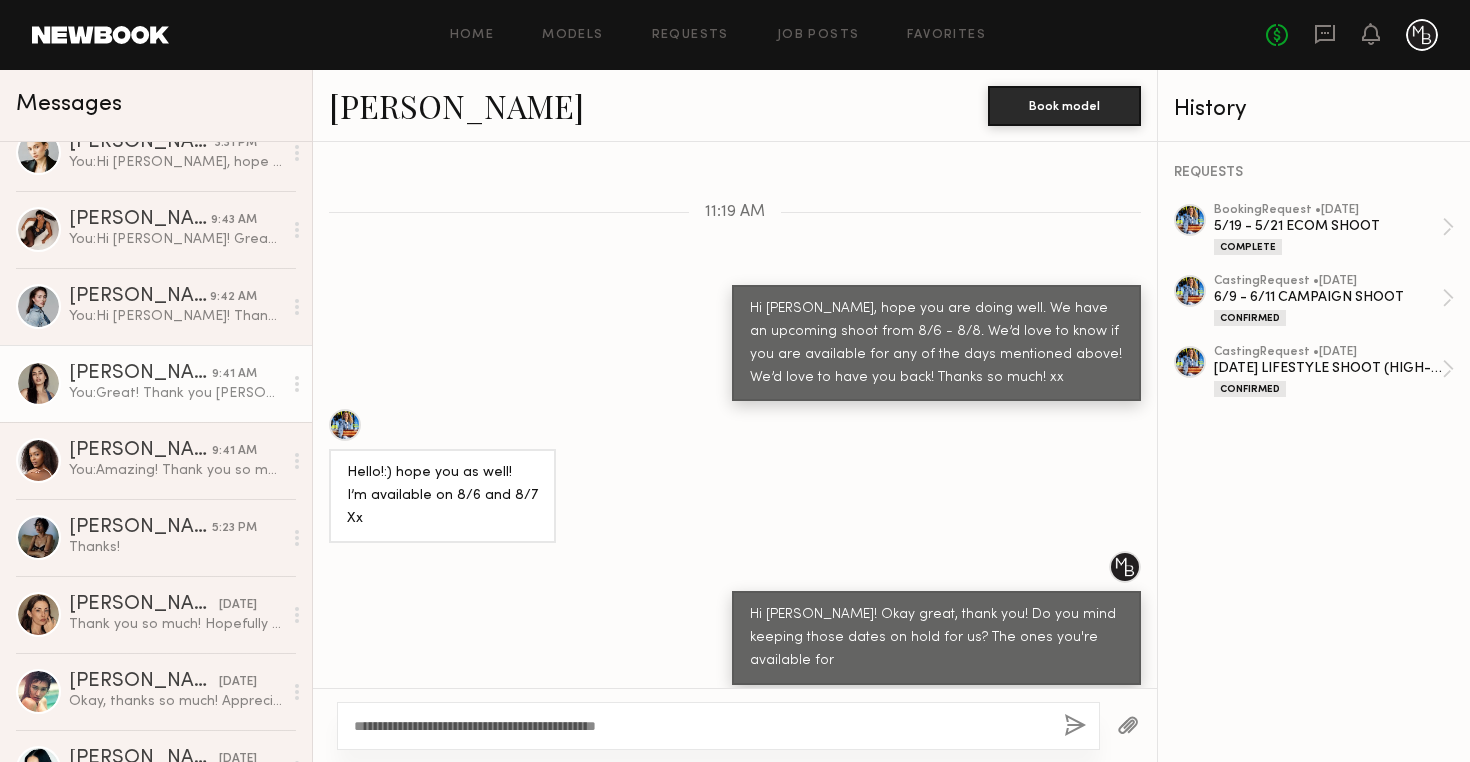 click on "Sharon C. 9:41 AM You:  Great! Thank you Sharon! xx" 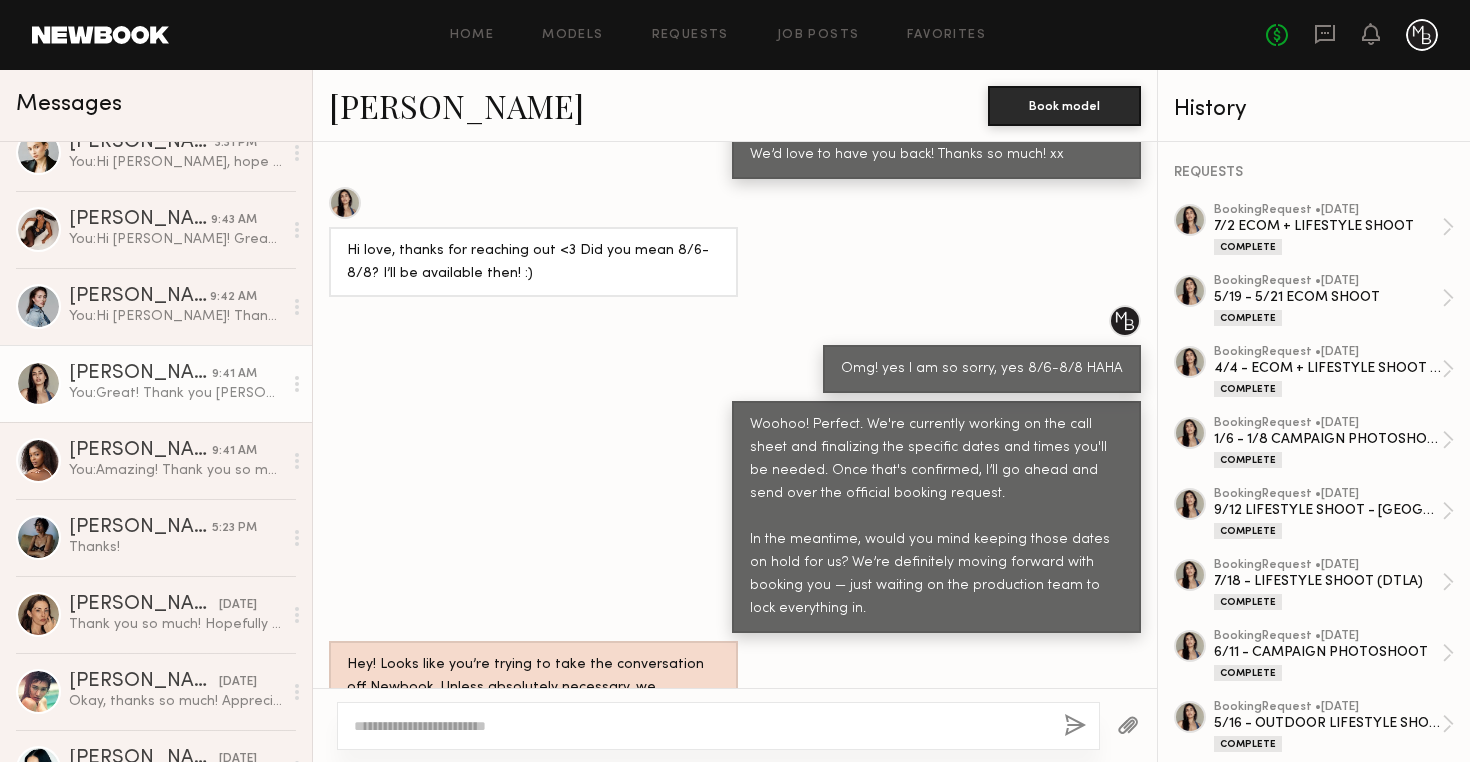 scroll, scrollTop: 995, scrollLeft: 0, axis: vertical 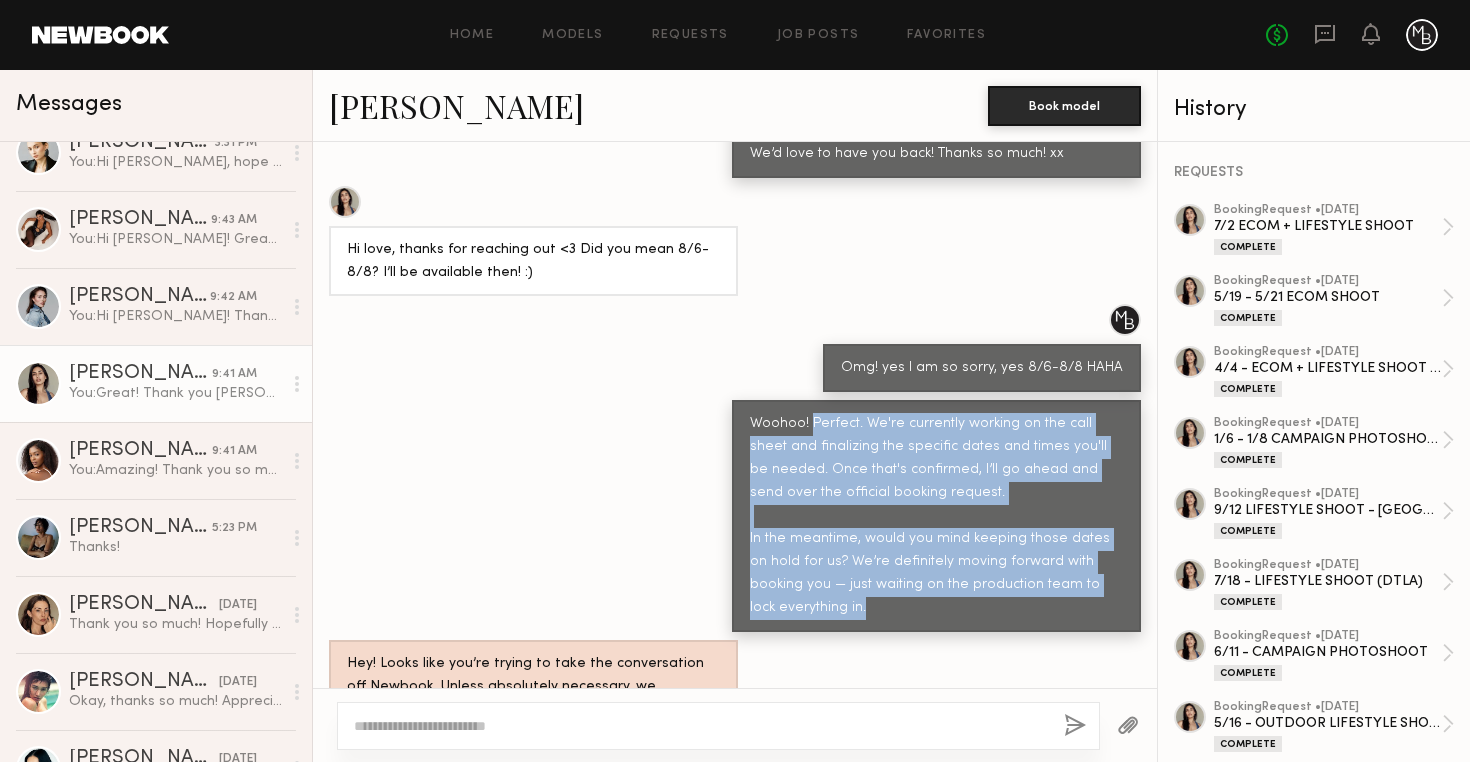 drag, startPoint x: 813, startPoint y: 423, endPoint x: 876, endPoint y: 620, distance: 206.82843 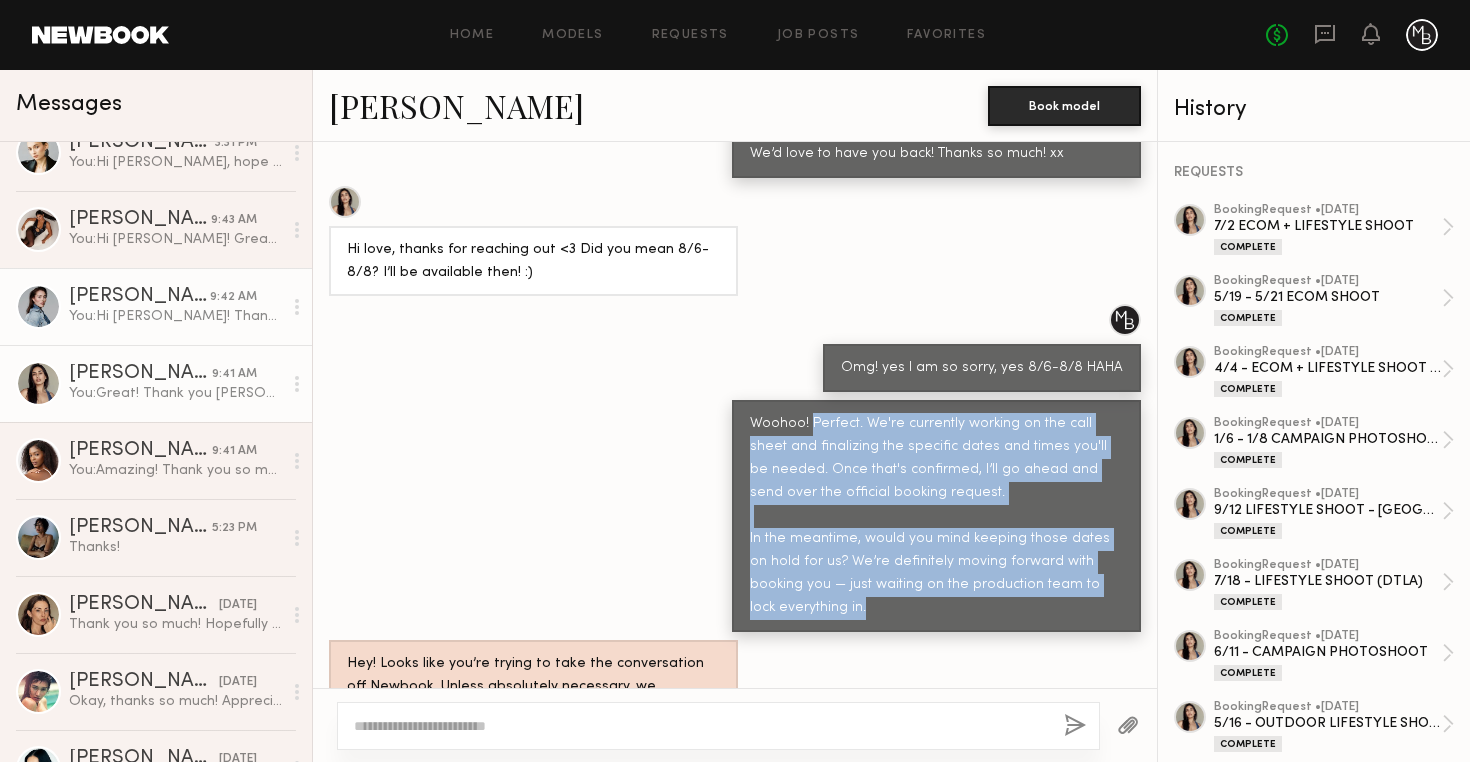 scroll, scrollTop: 0, scrollLeft: 0, axis: both 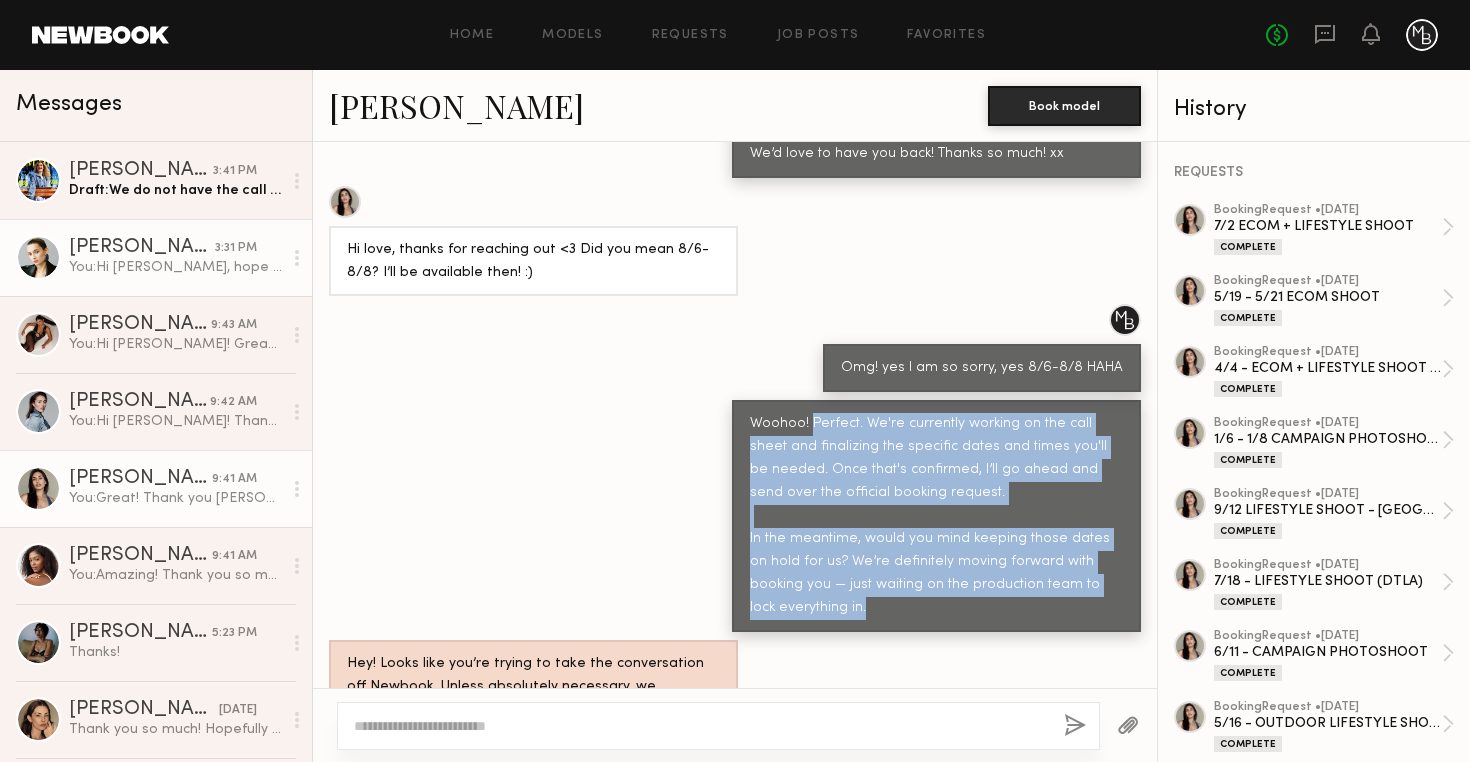 click on "Yuliia K. 3:31 PM You:  Hi Yulia, hope you are doing well. We have an upcoming shoot from 8/6 - 8/8. We’d love to know if you are available for any of the days mentioned above for 2hrs! We’d love to have you back! Thanks so much! xx" 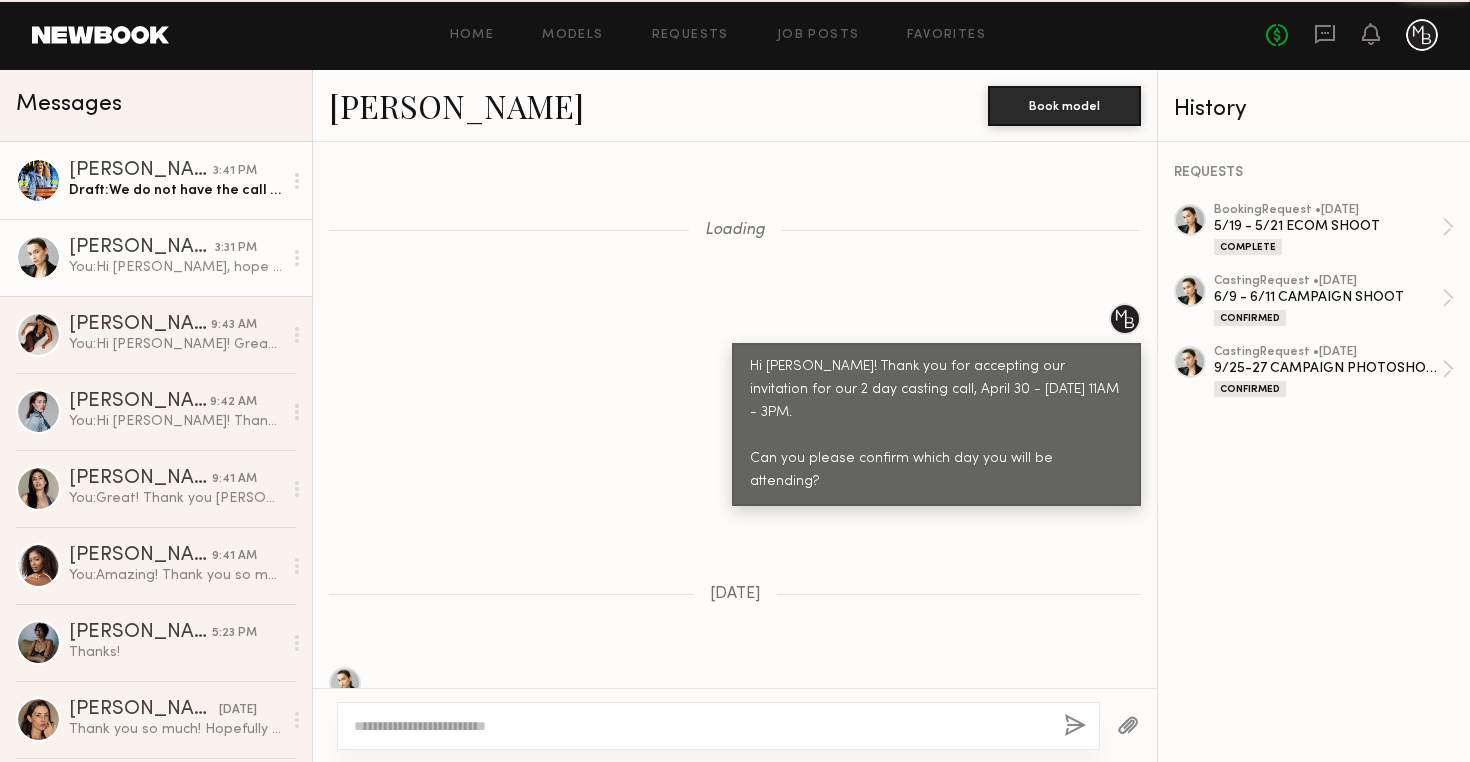 scroll, scrollTop: 3467, scrollLeft: 0, axis: vertical 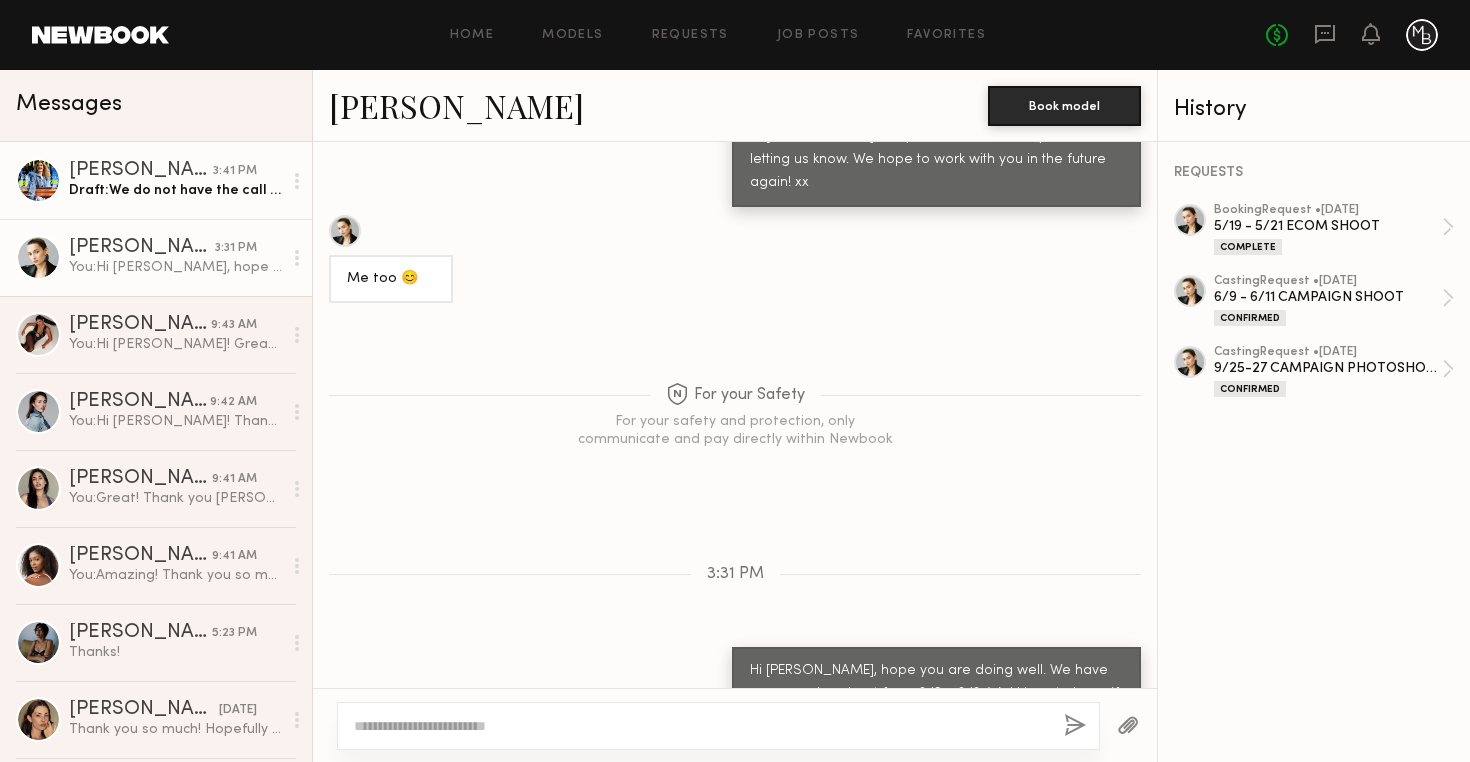 click on "Draft:  We do not have the call sheet finalzied just yet" 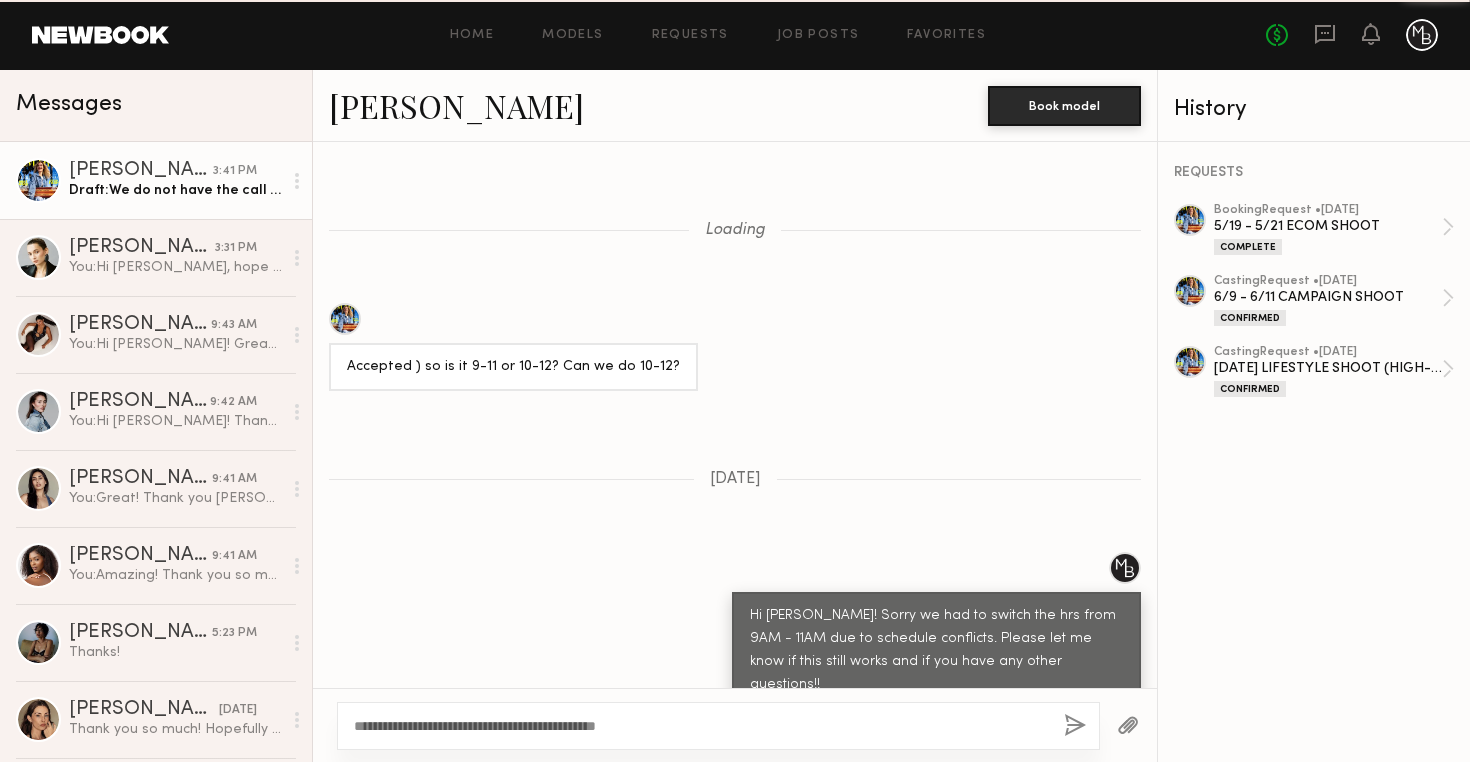 scroll, scrollTop: 1950, scrollLeft: 0, axis: vertical 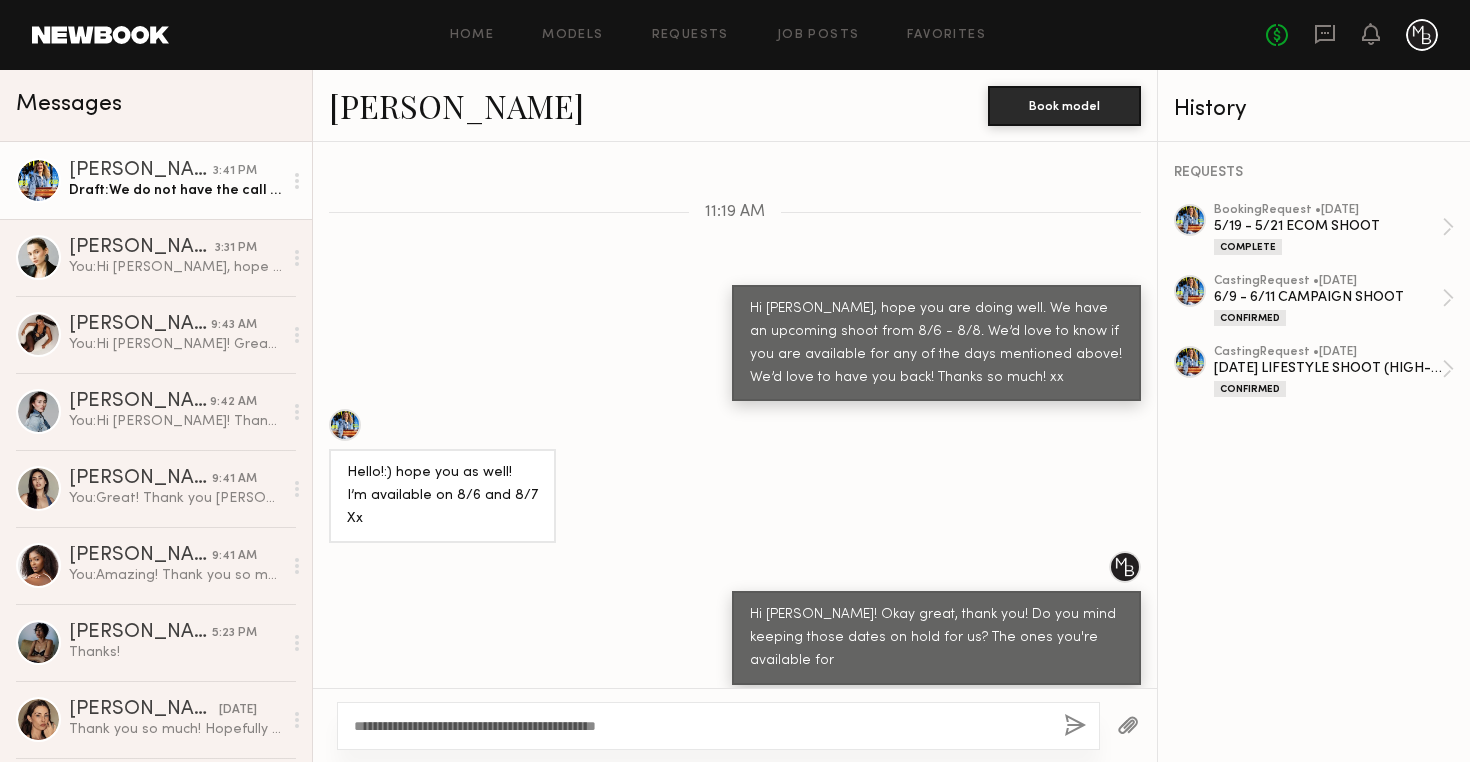 click on "**********" 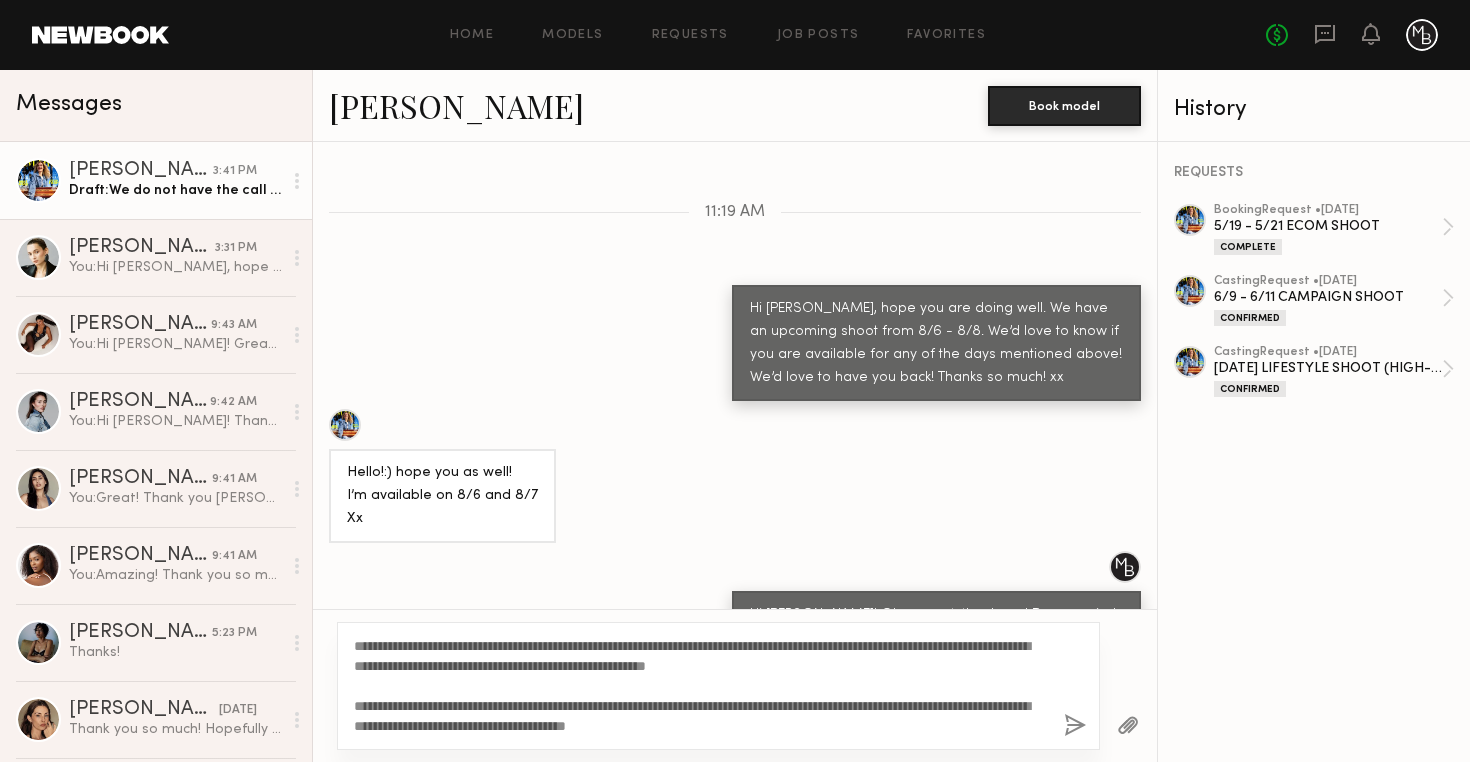 click on "**********" 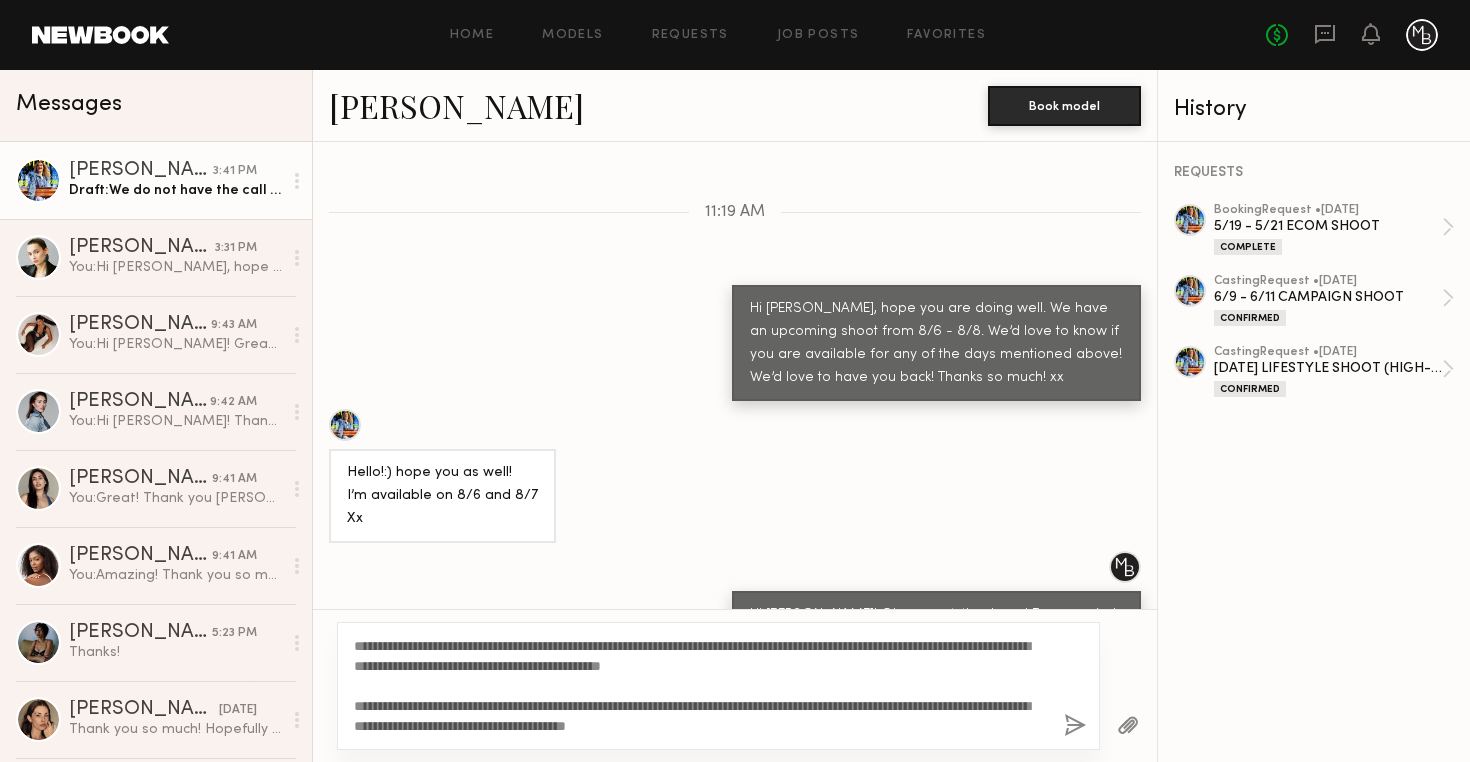 click on "**********" 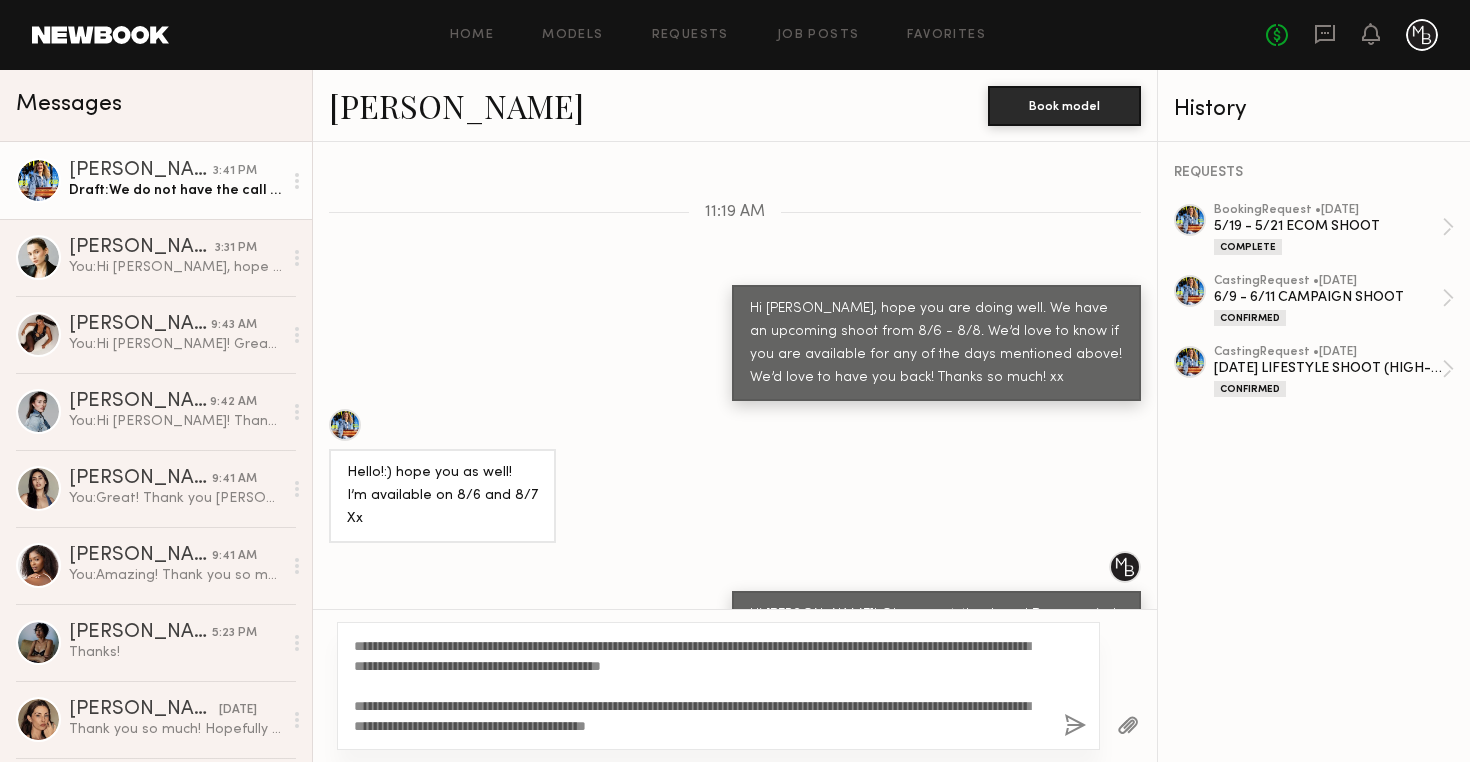 click on "**********" 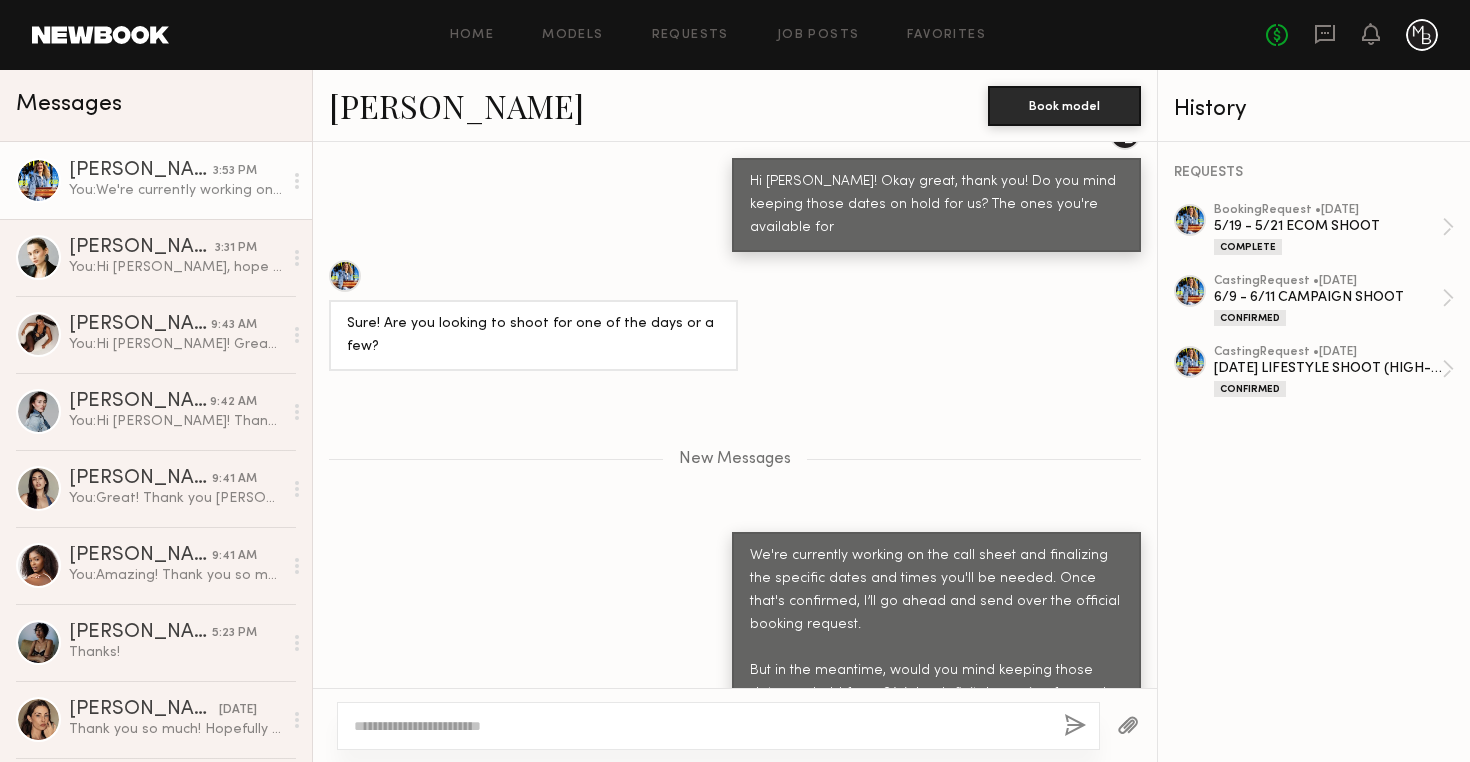 scroll, scrollTop: 2508, scrollLeft: 0, axis: vertical 